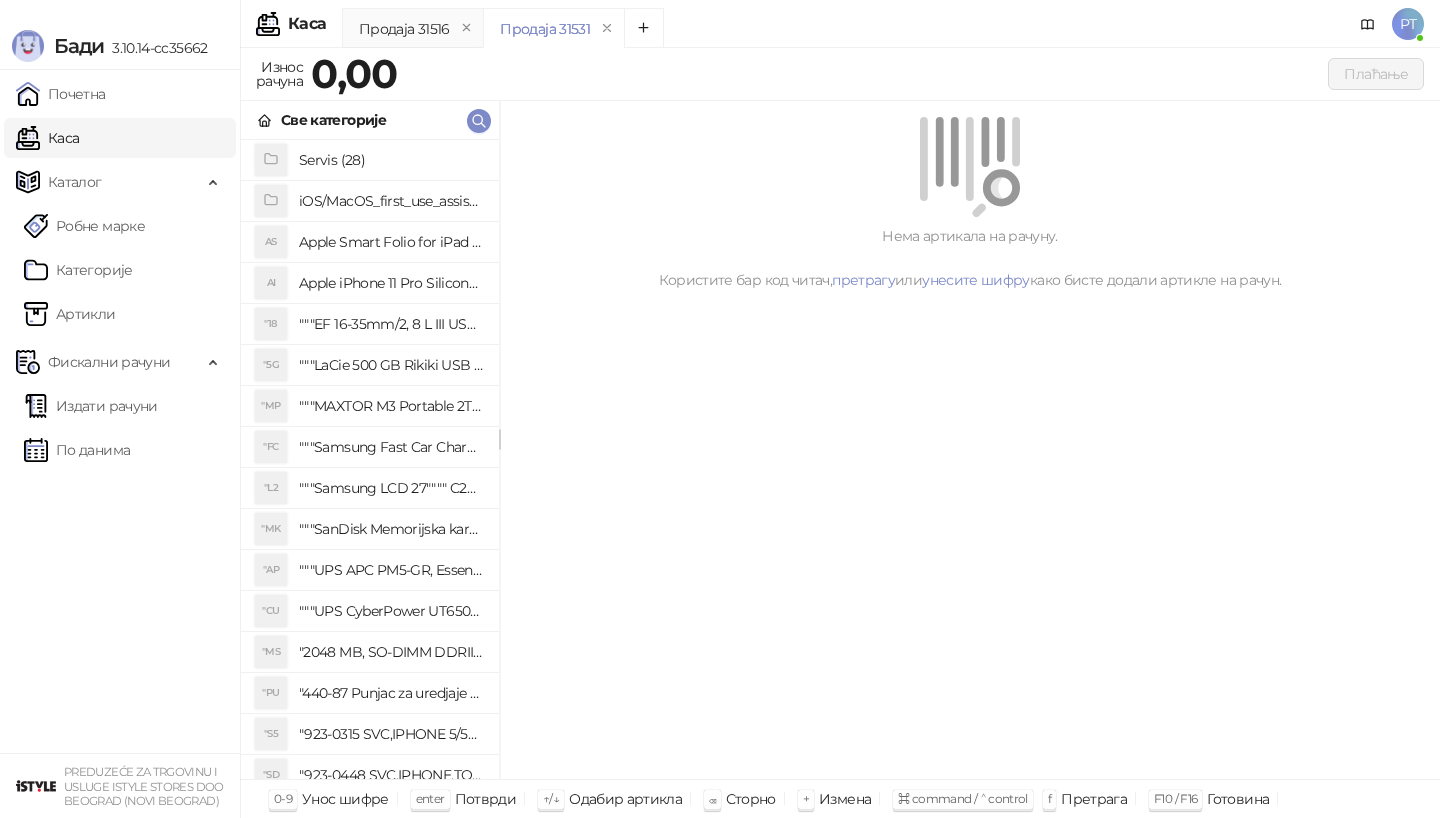 scroll, scrollTop: 0, scrollLeft: 0, axis: both 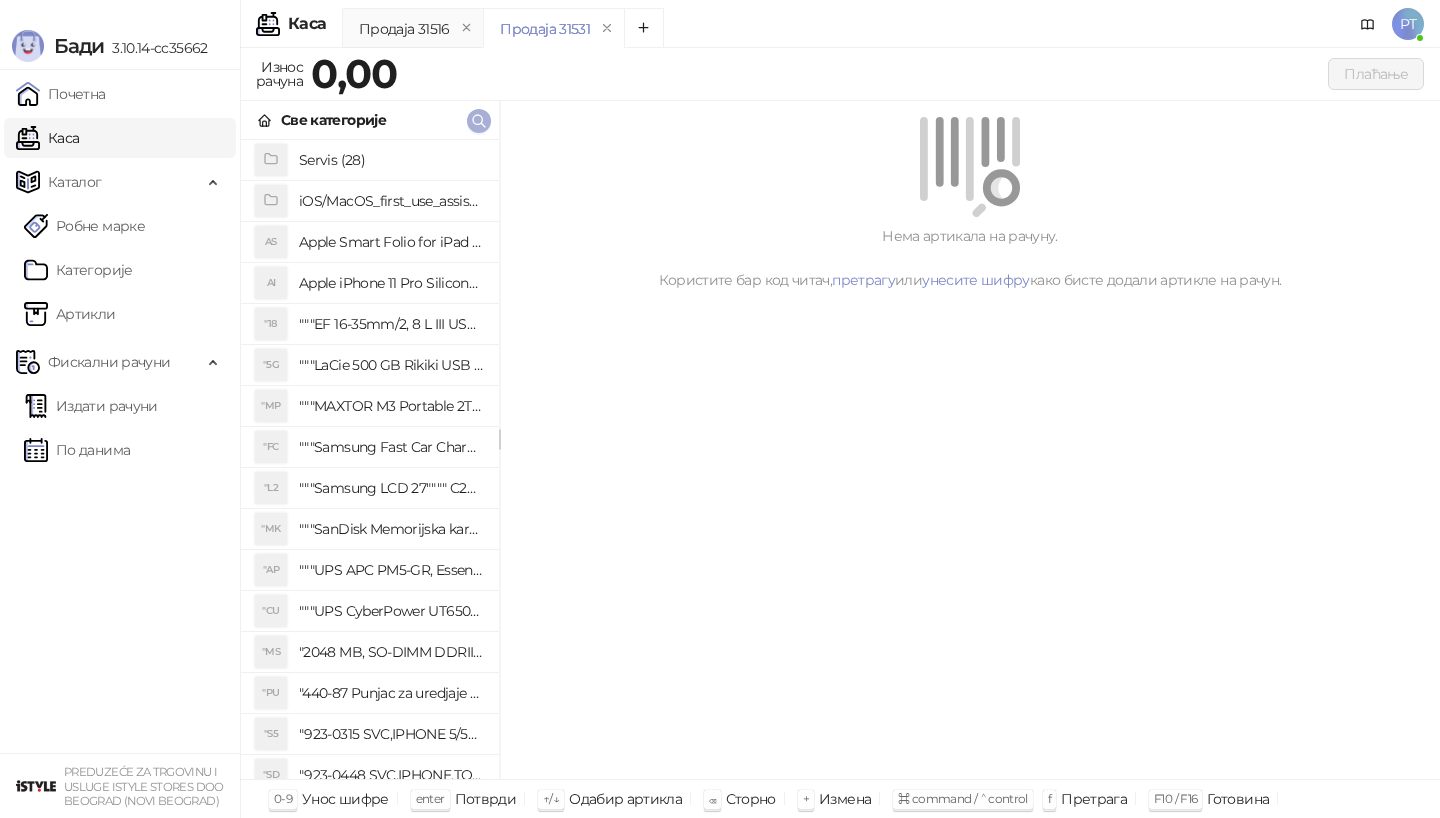 type 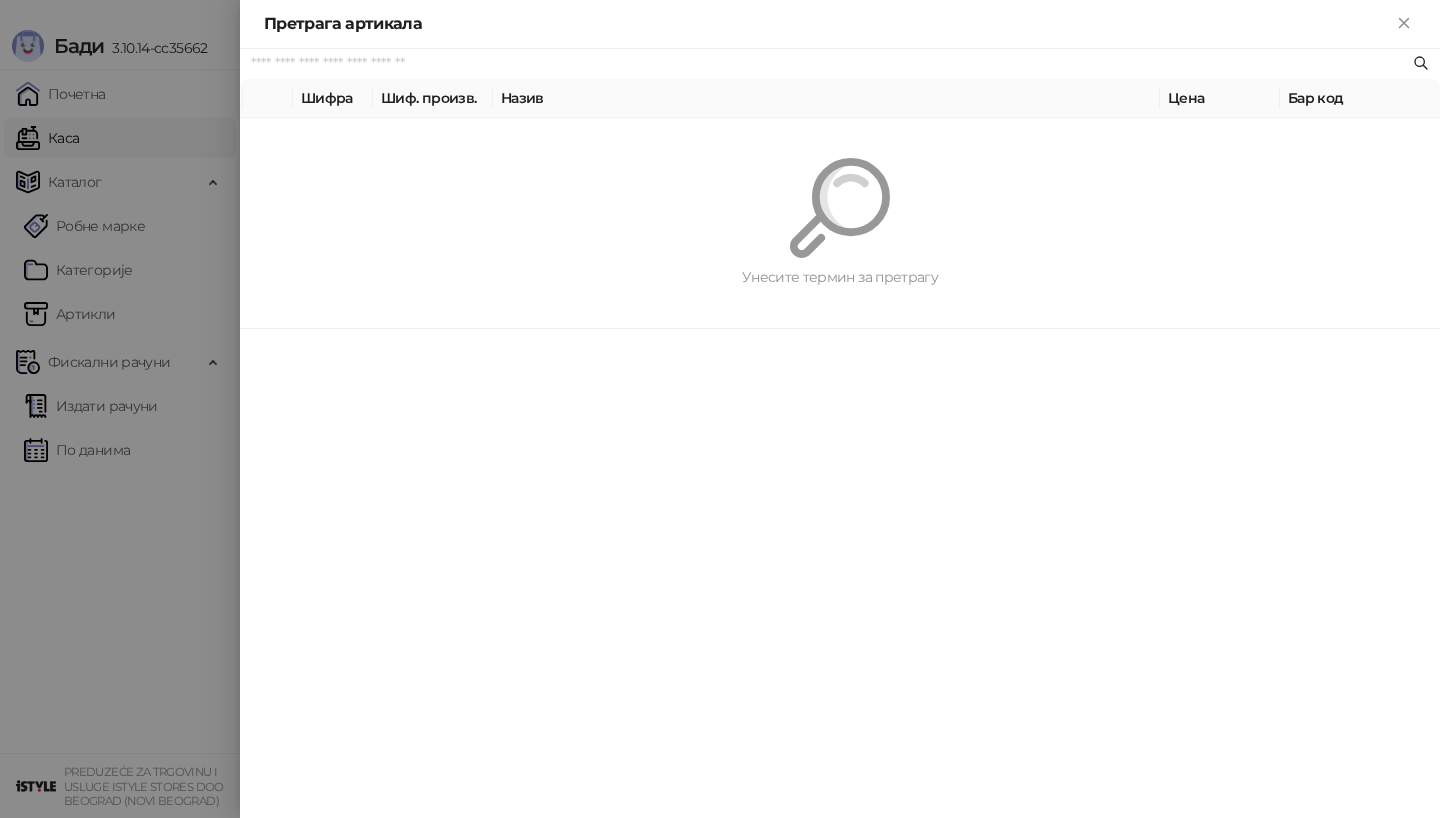 paste on "*********" 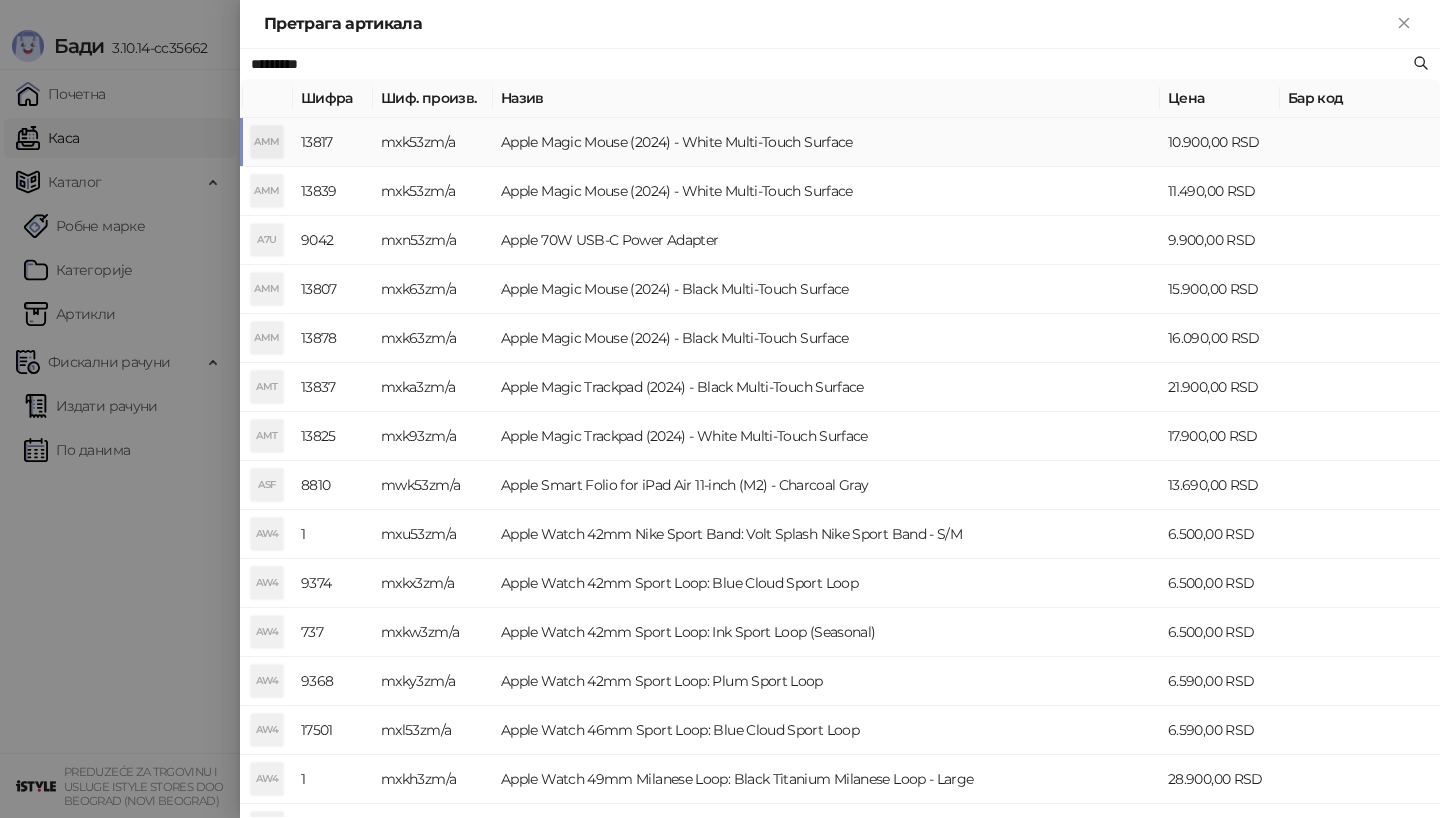 type on "*********" 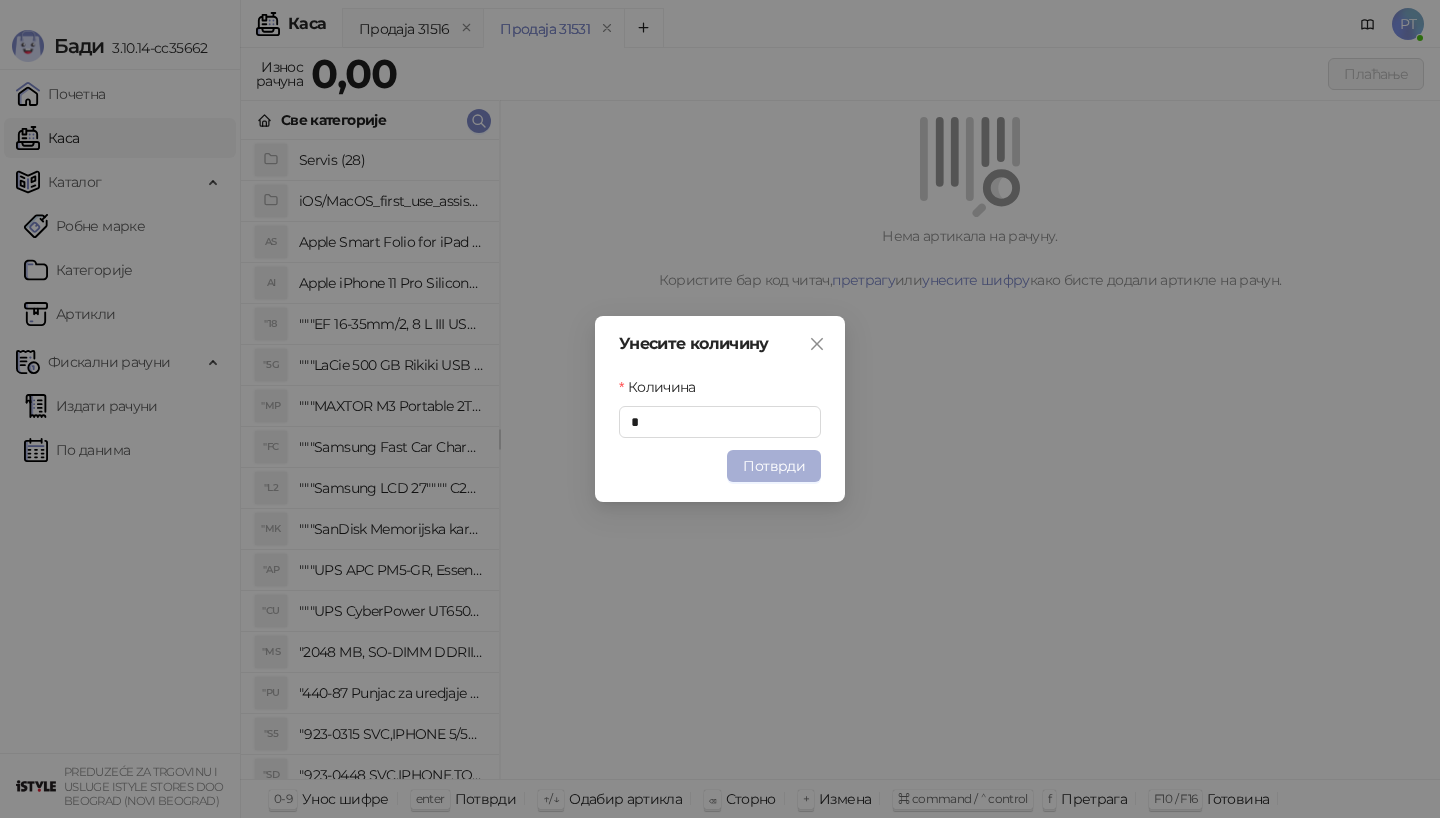 click on "Потврди" at bounding box center (774, 466) 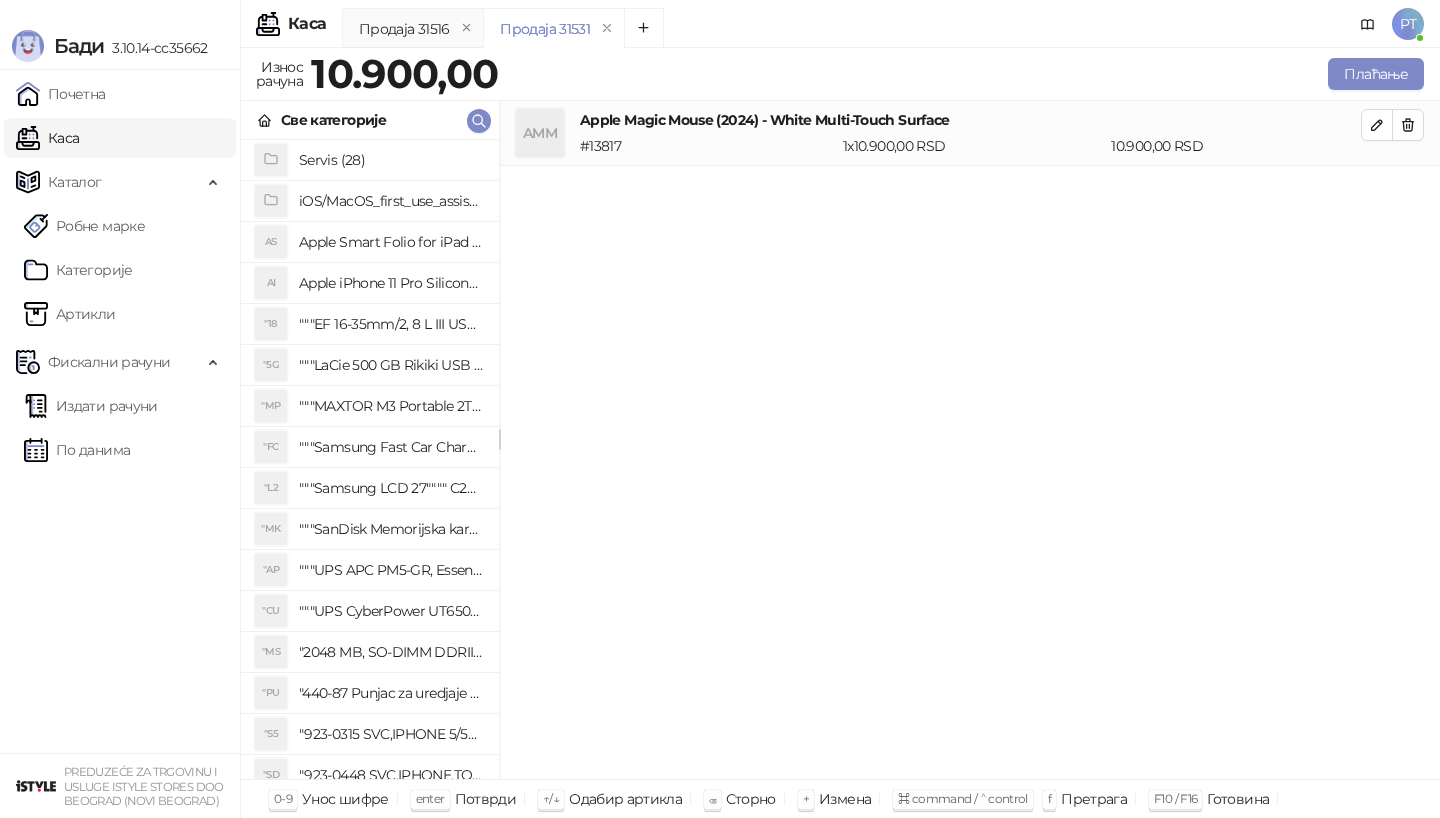 type 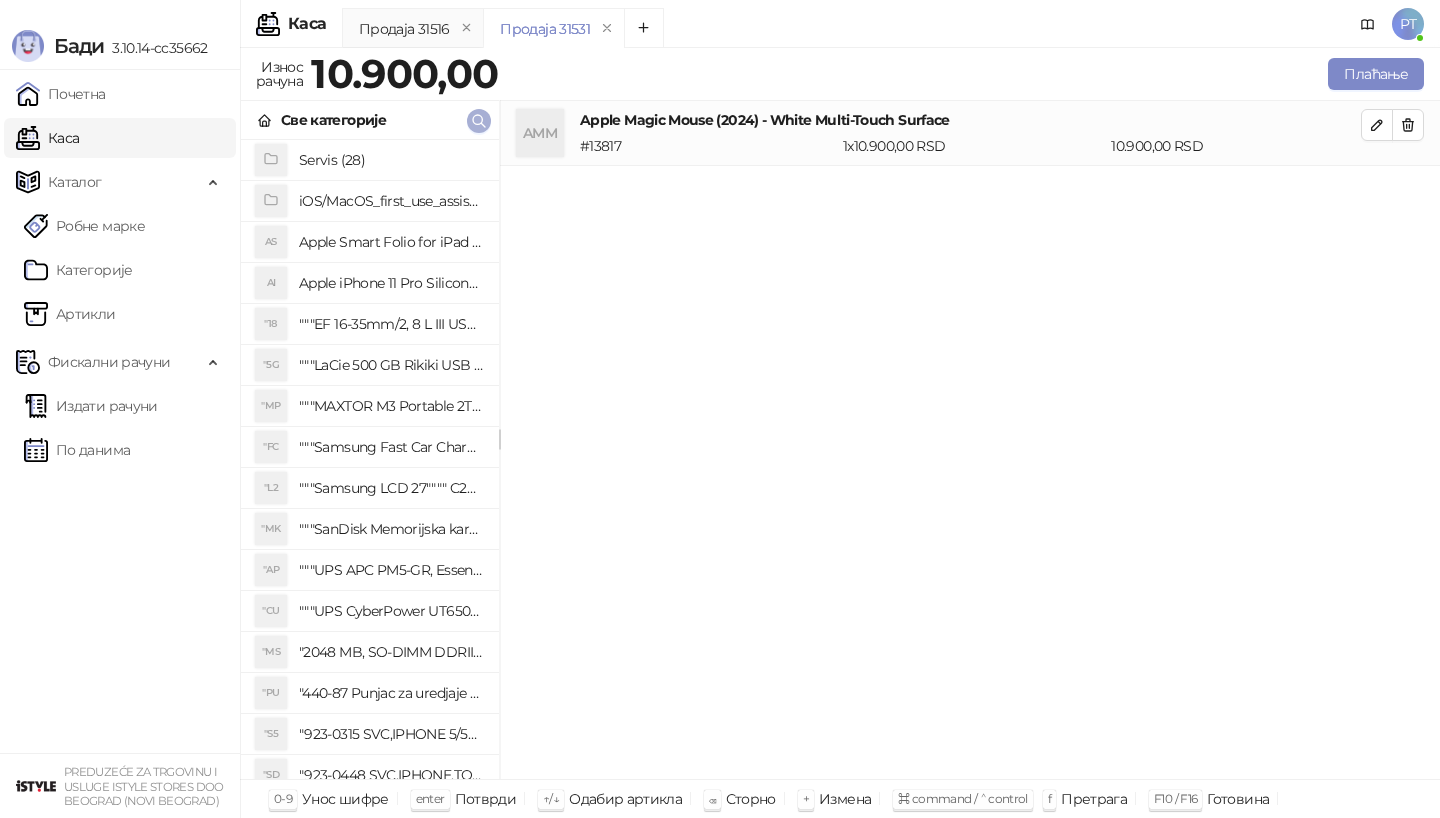 click 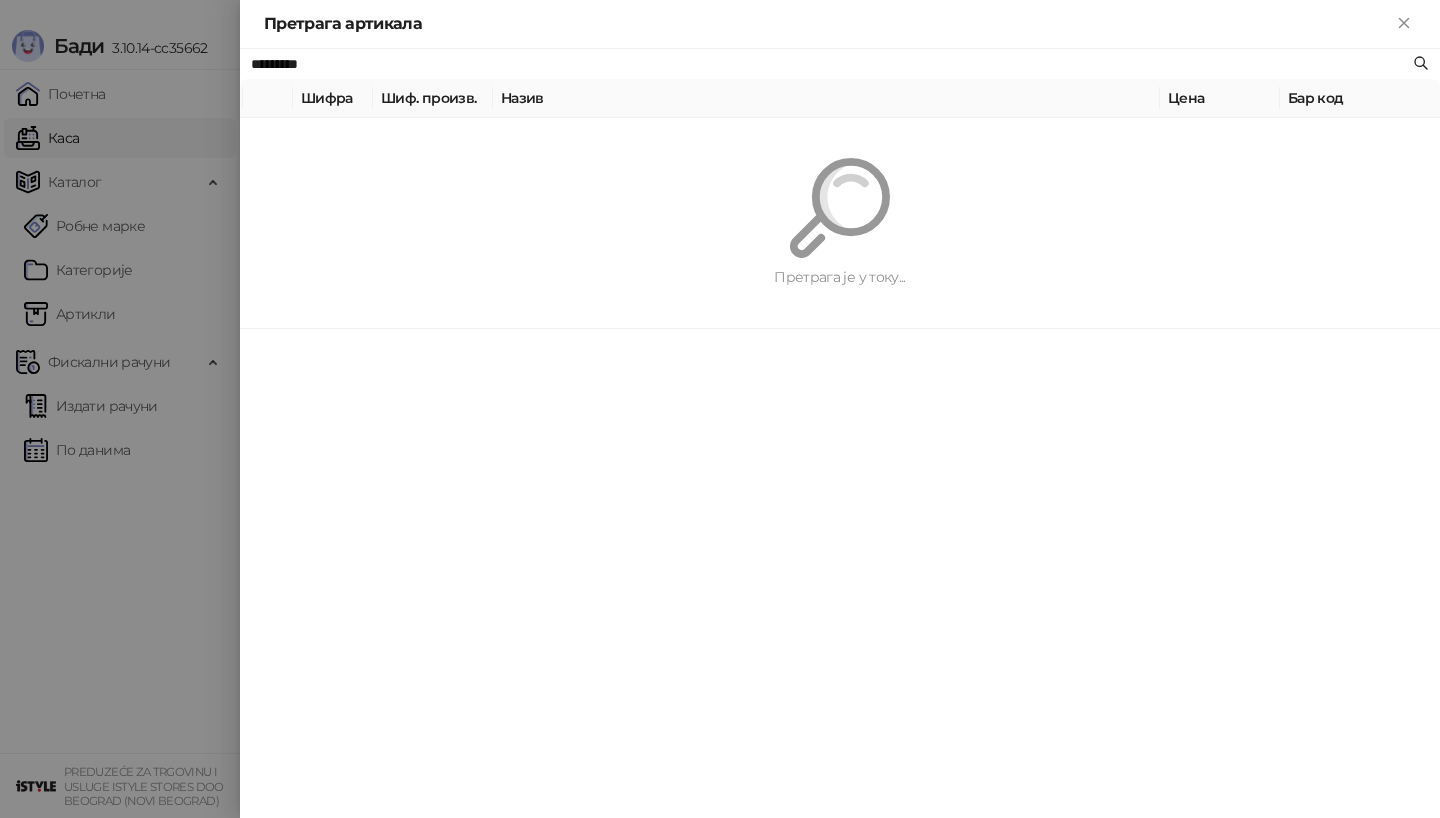 paste 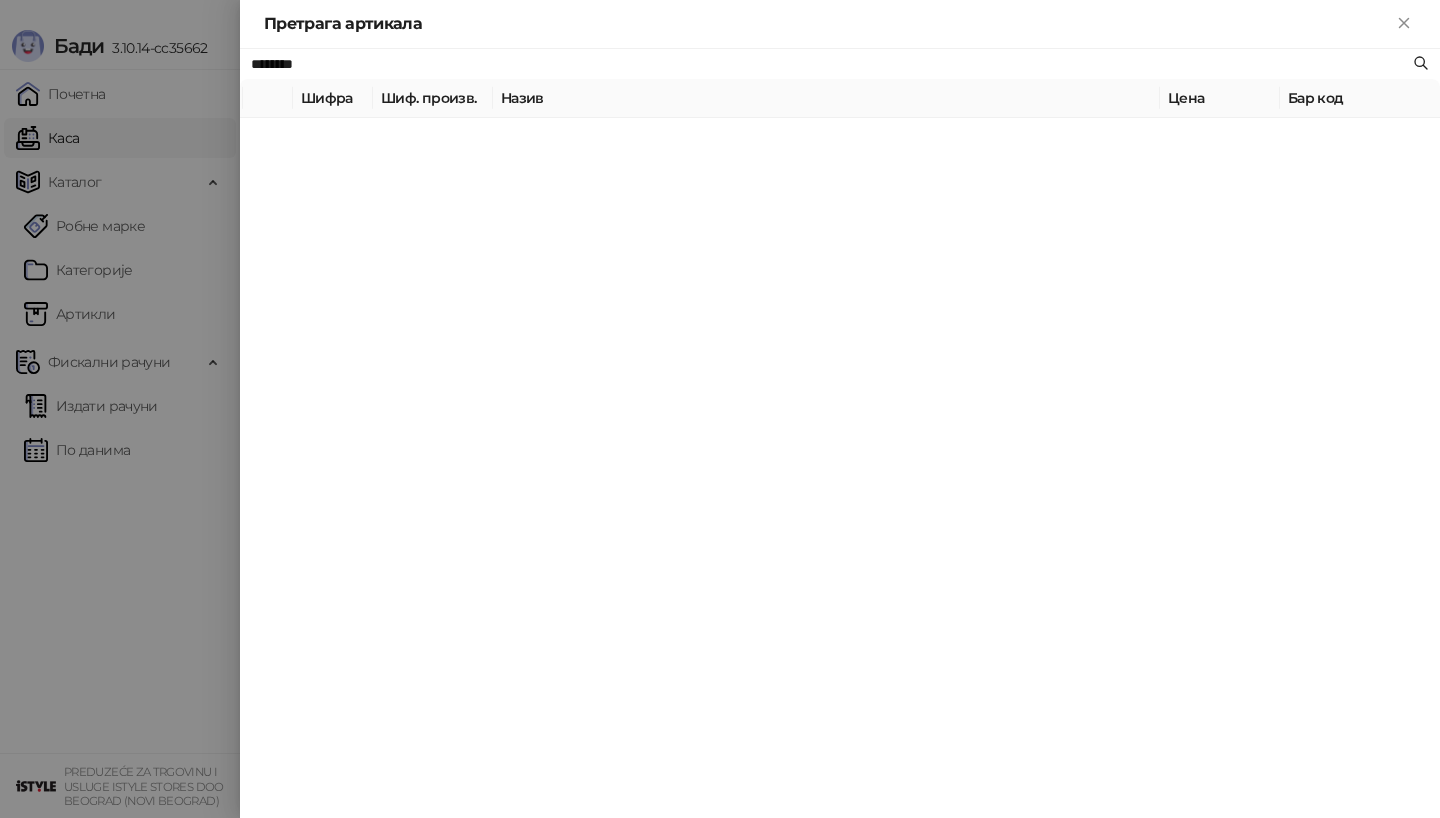 type on "********" 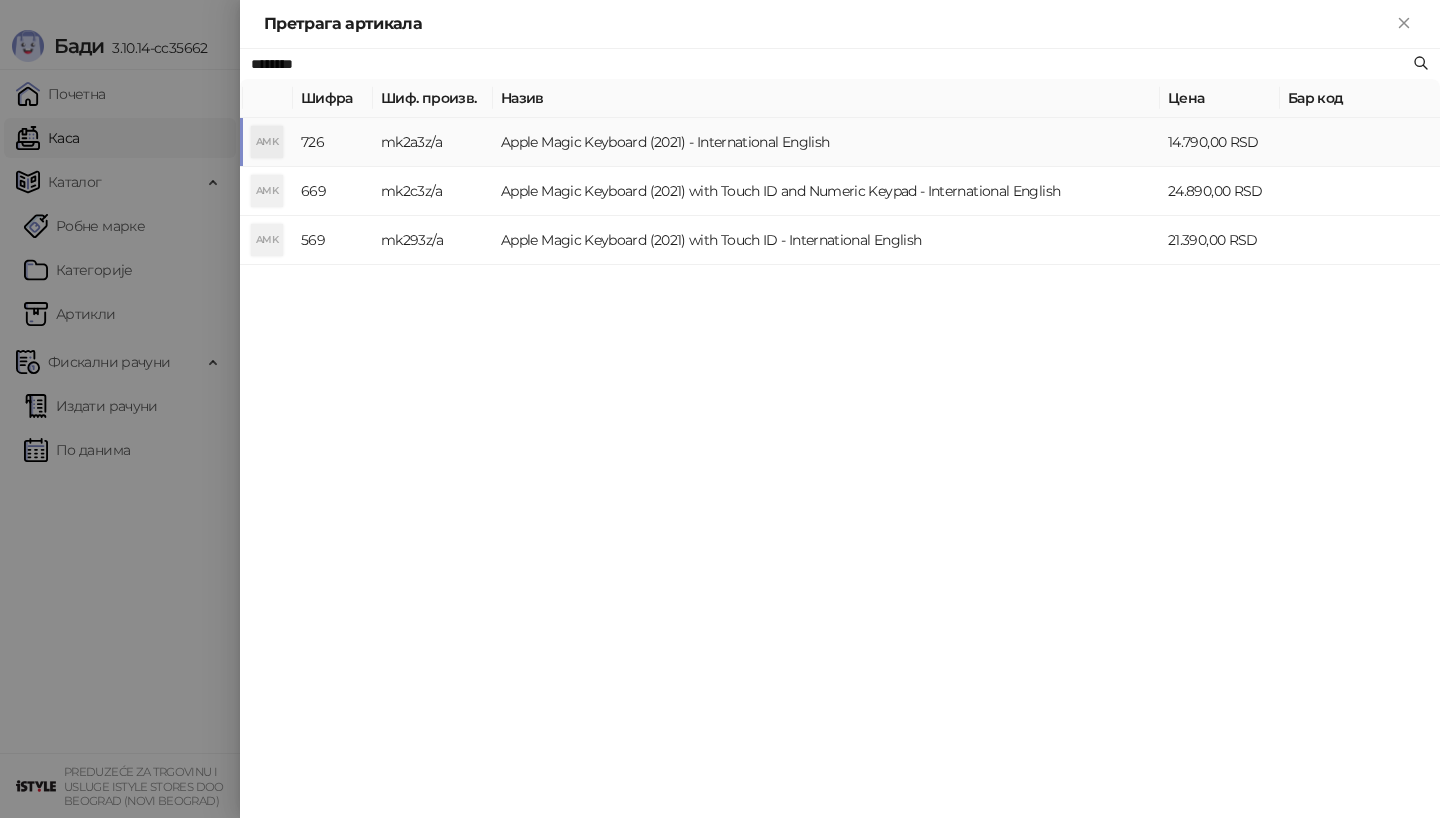 click on "mk2a3z/a" at bounding box center (433, 142) 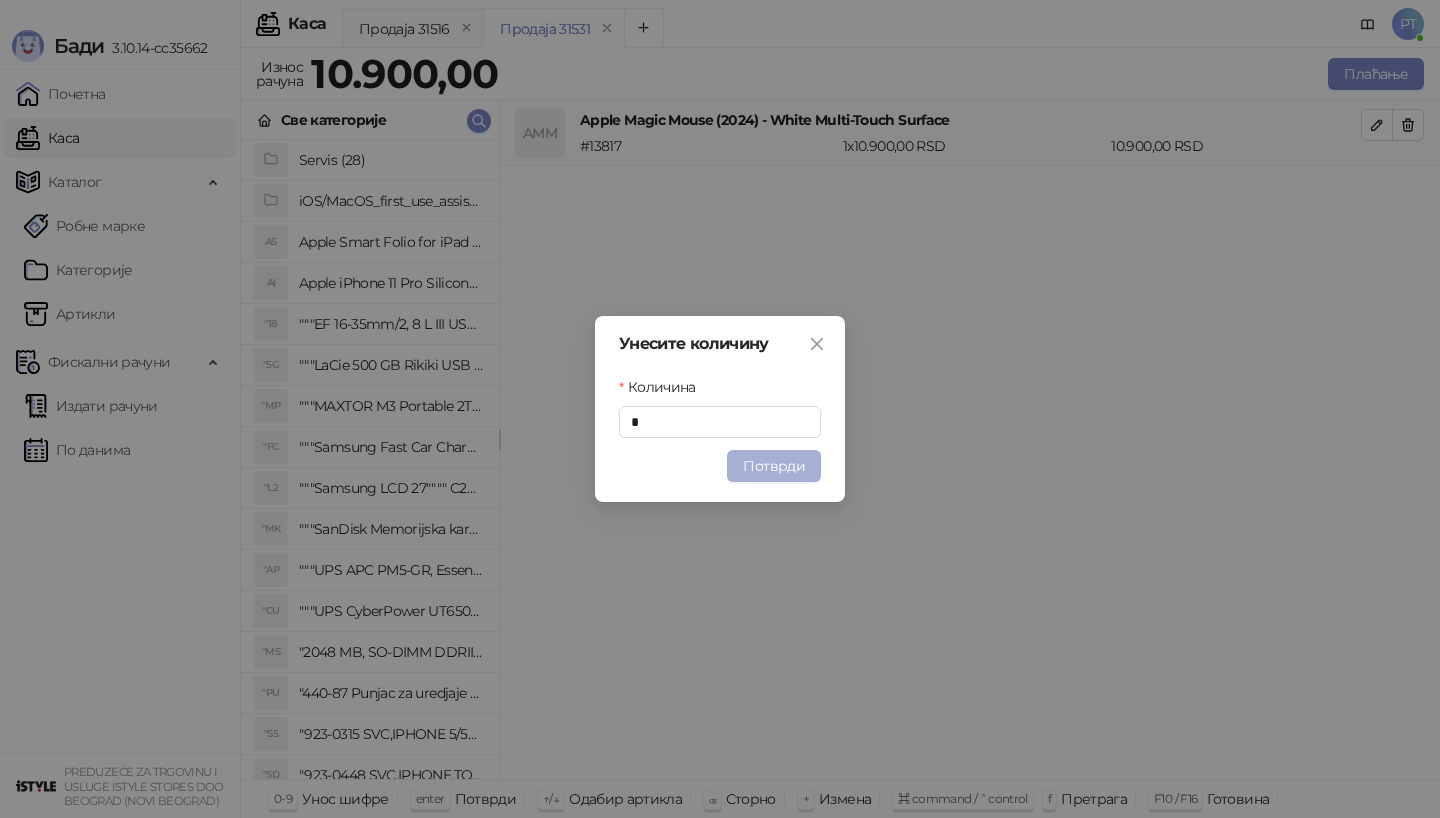 click on "Потврди" at bounding box center (774, 466) 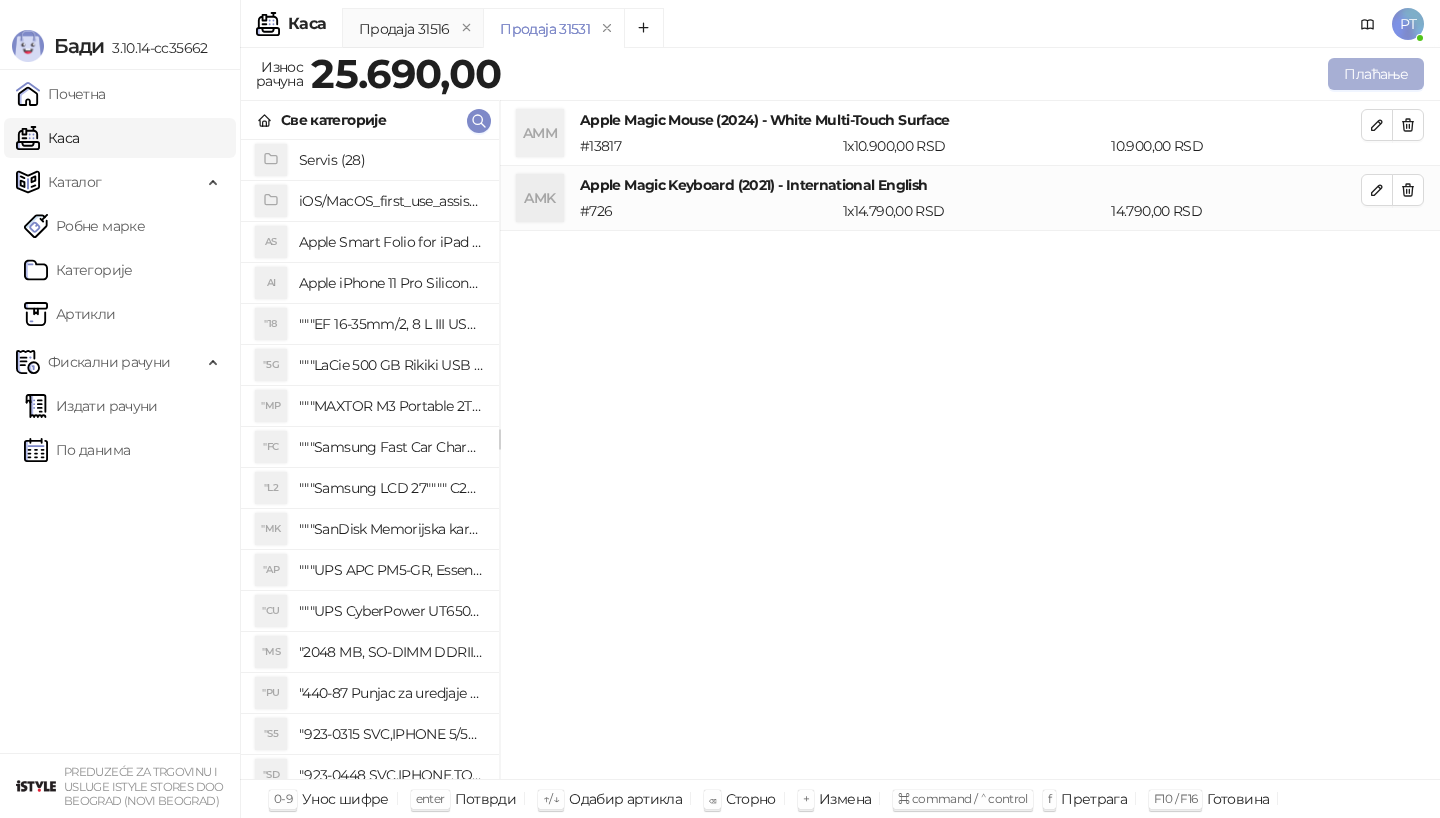 click on "Плаћање" at bounding box center (1376, 74) 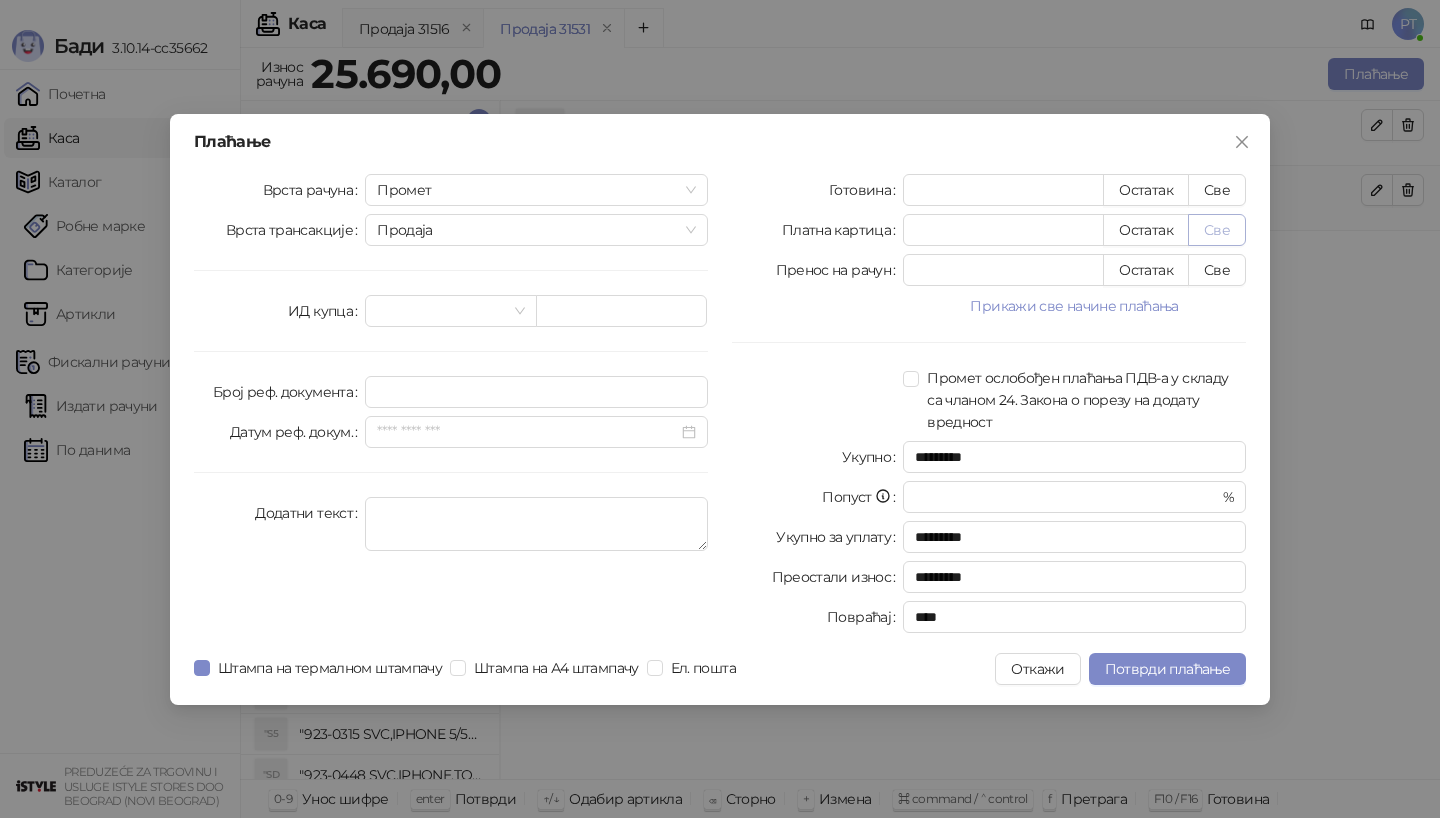 click on "Све" at bounding box center (1217, 230) 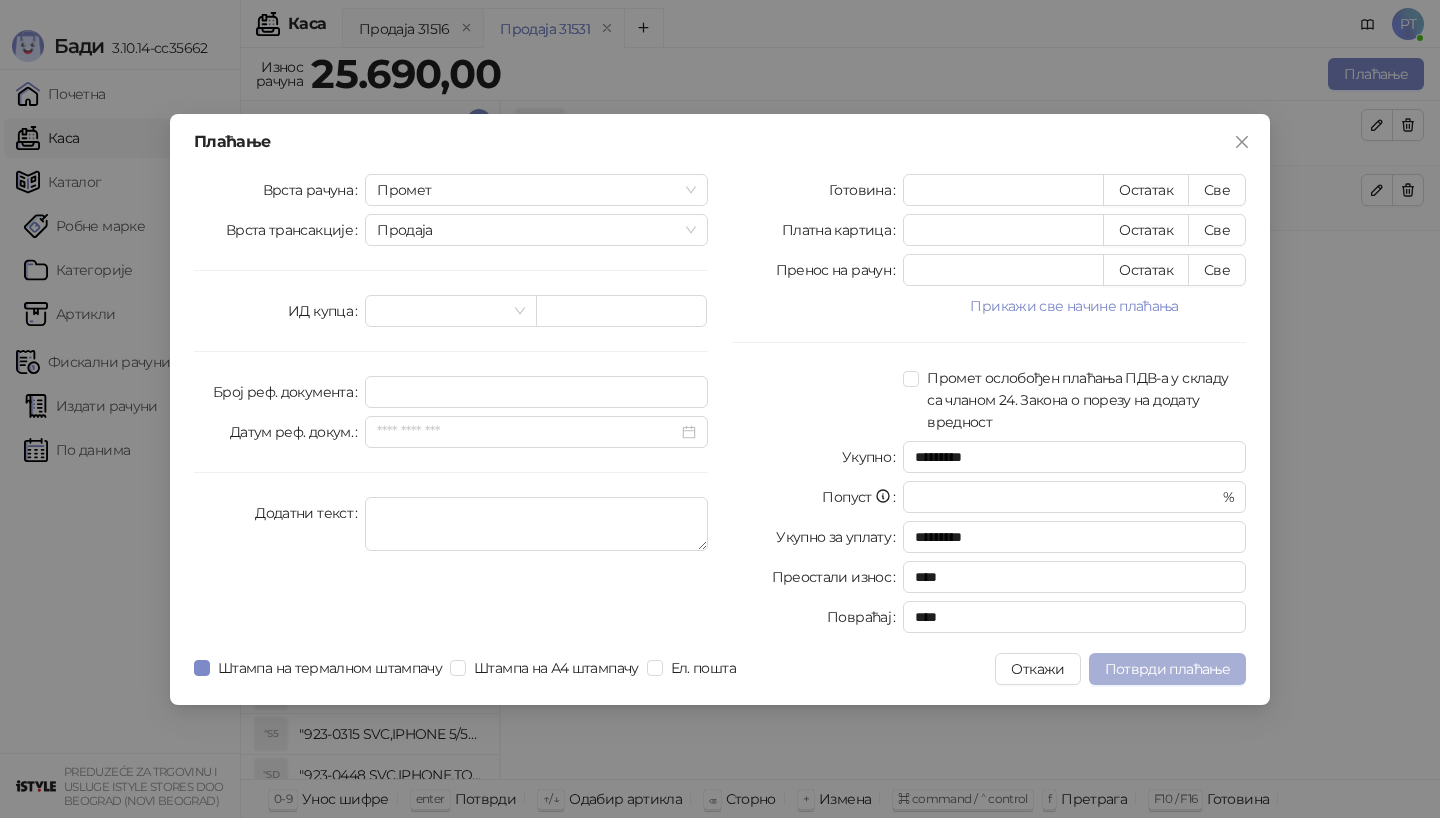 click on "Потврди плаћање" at bounding box center (1167, 669) 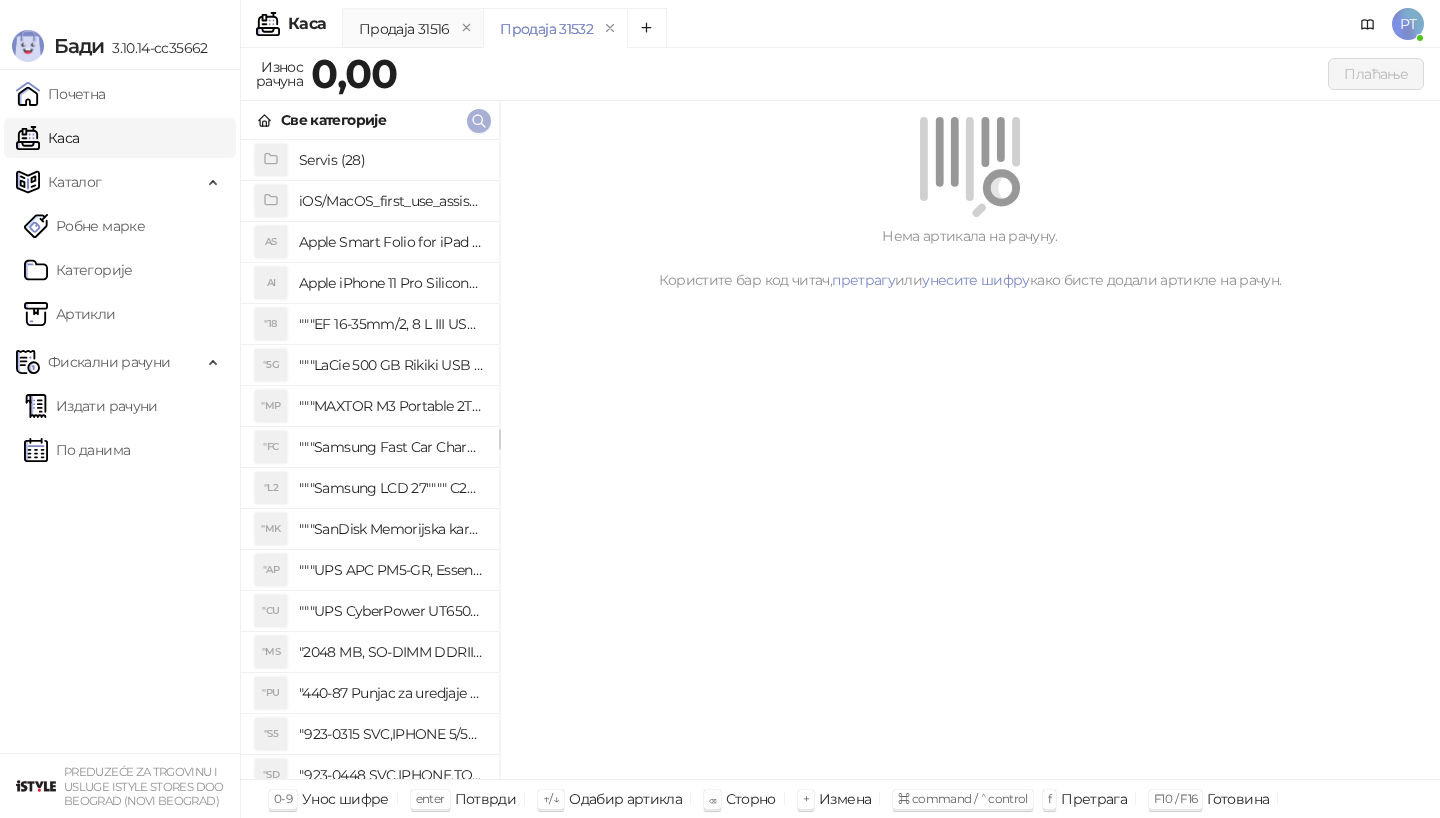 type 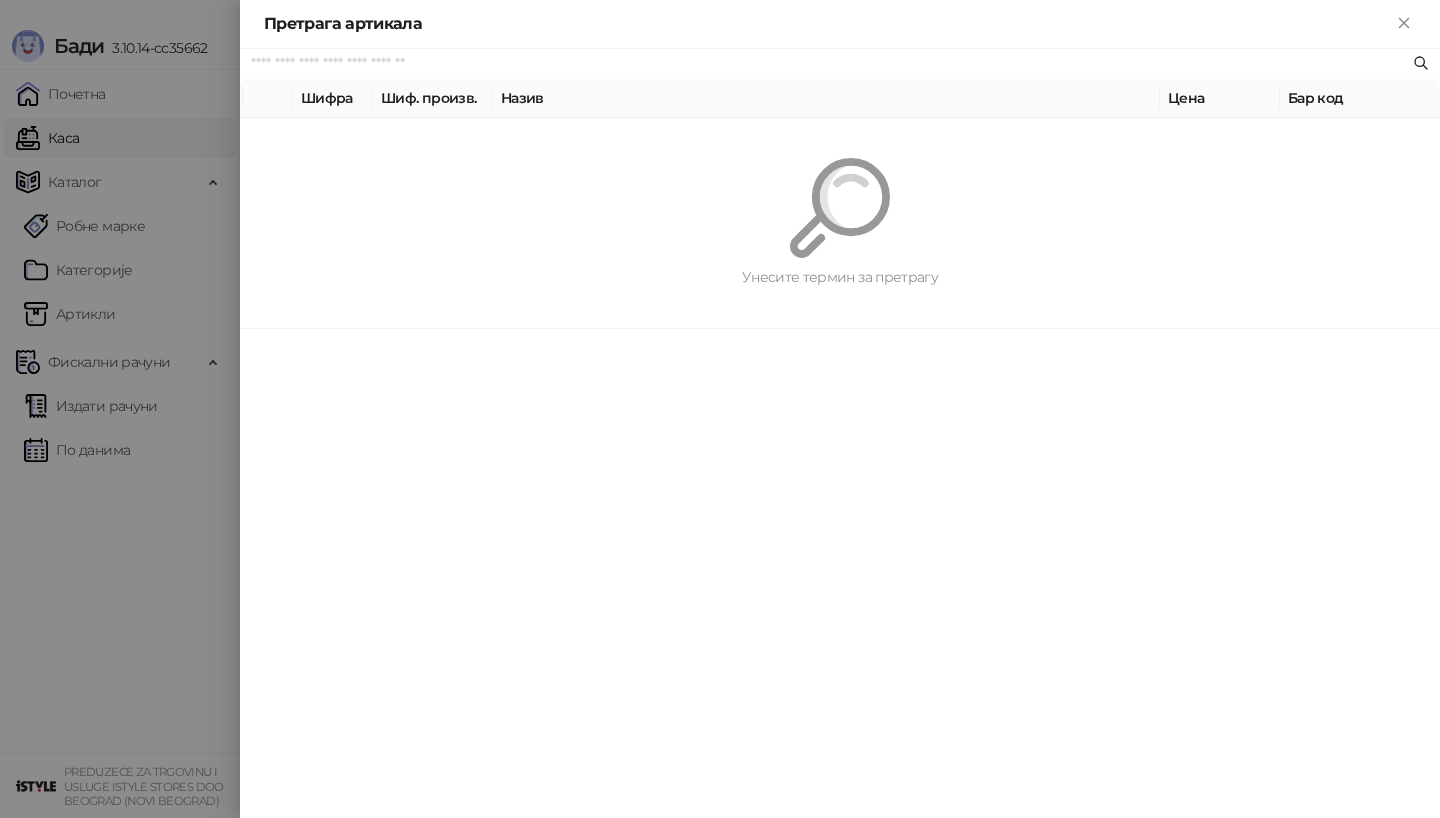 paste on "*********" 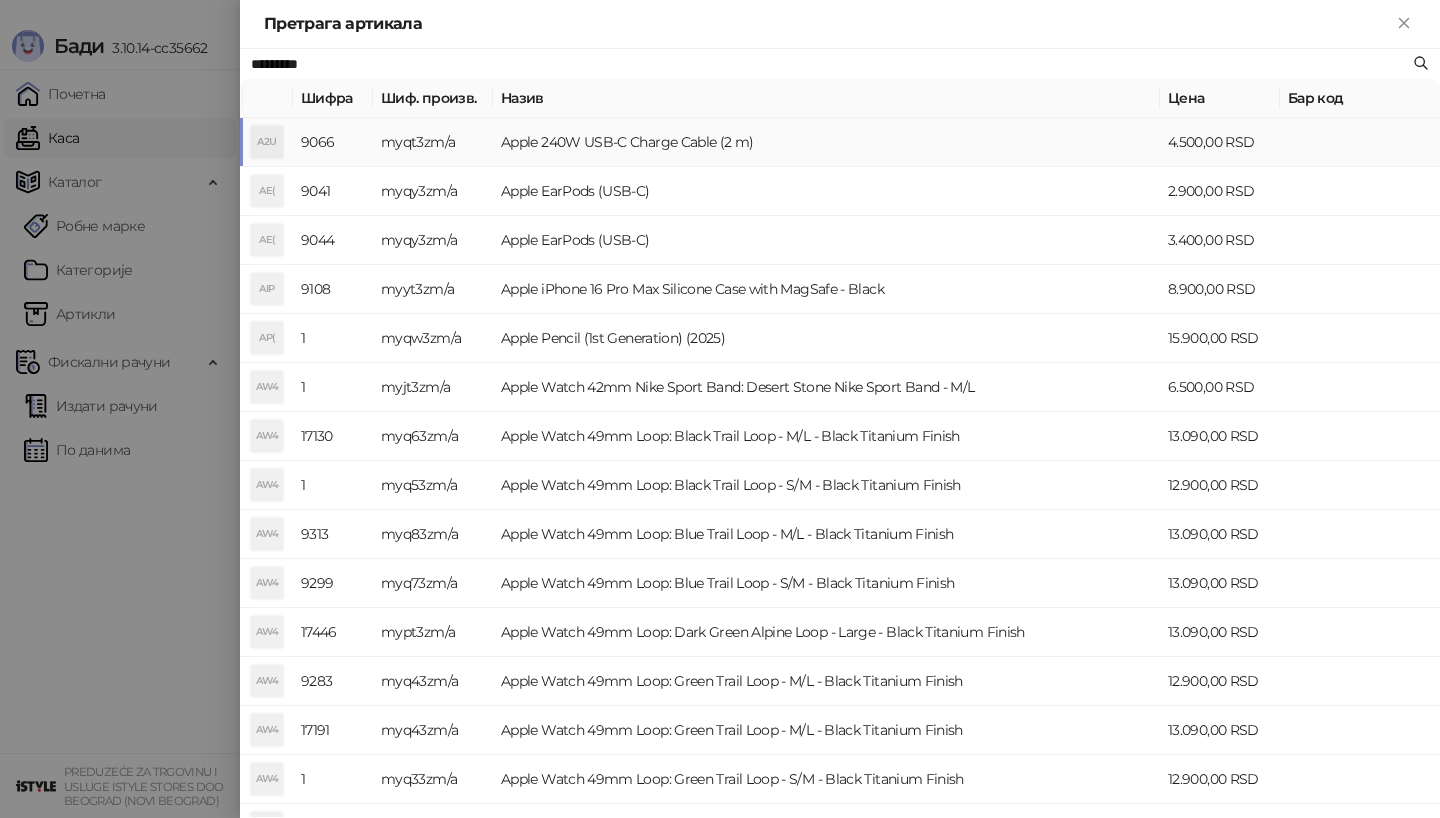 click on "Apple 240W USB-C Charge Cable (2 m)" at bounding box center [826, 142] 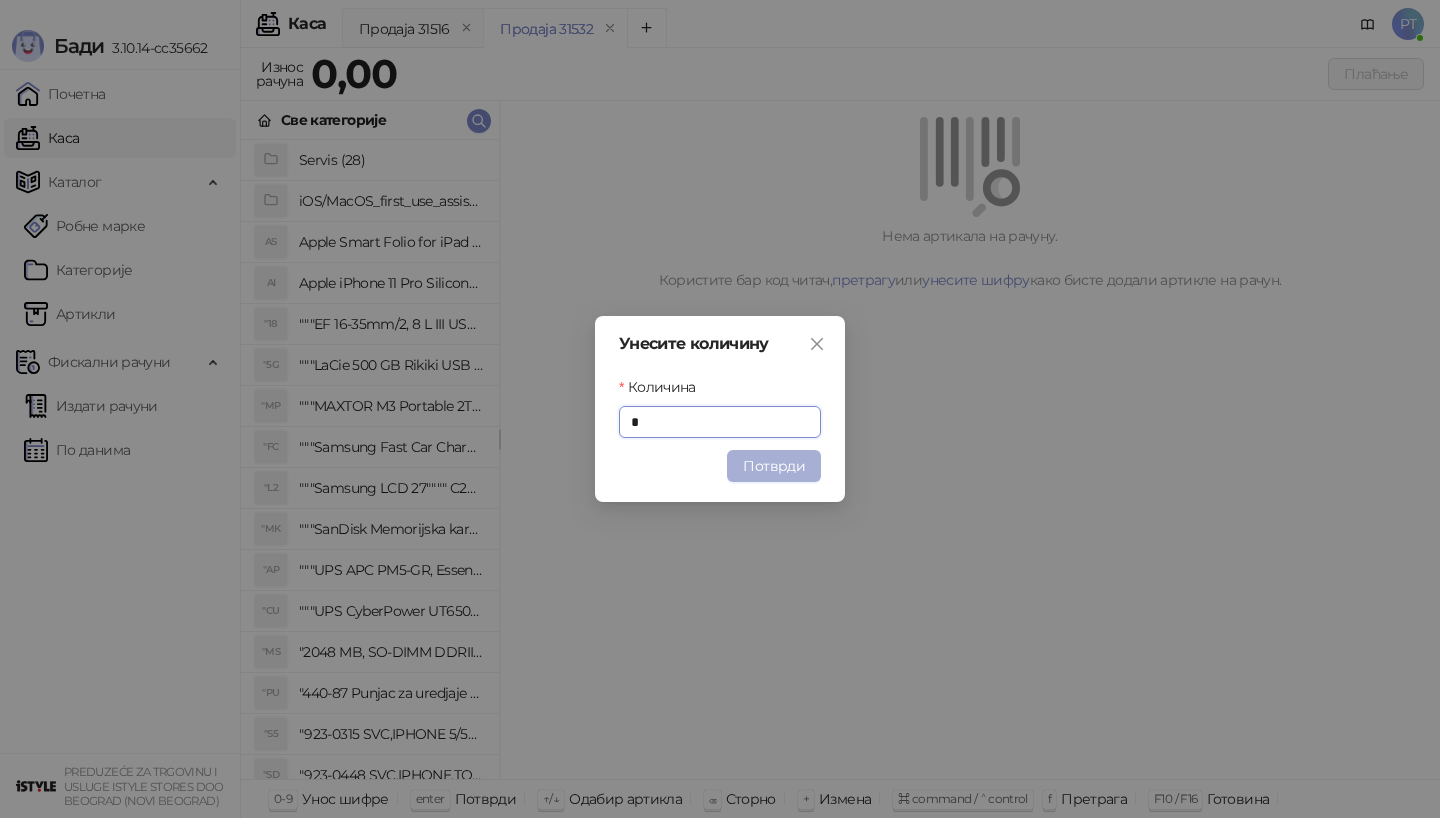 click on "Потврди" at bounding box center [774, 466] 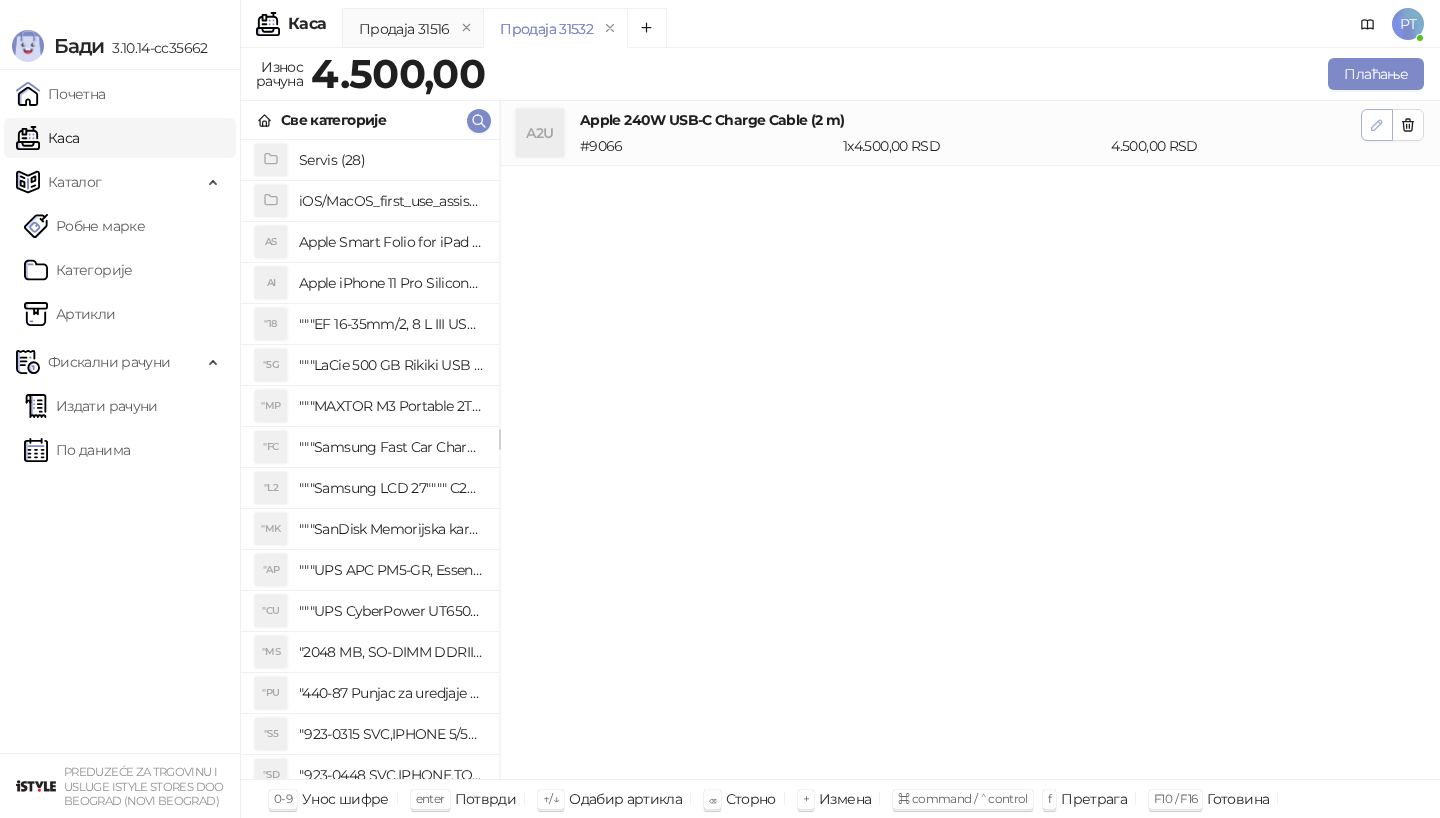 click 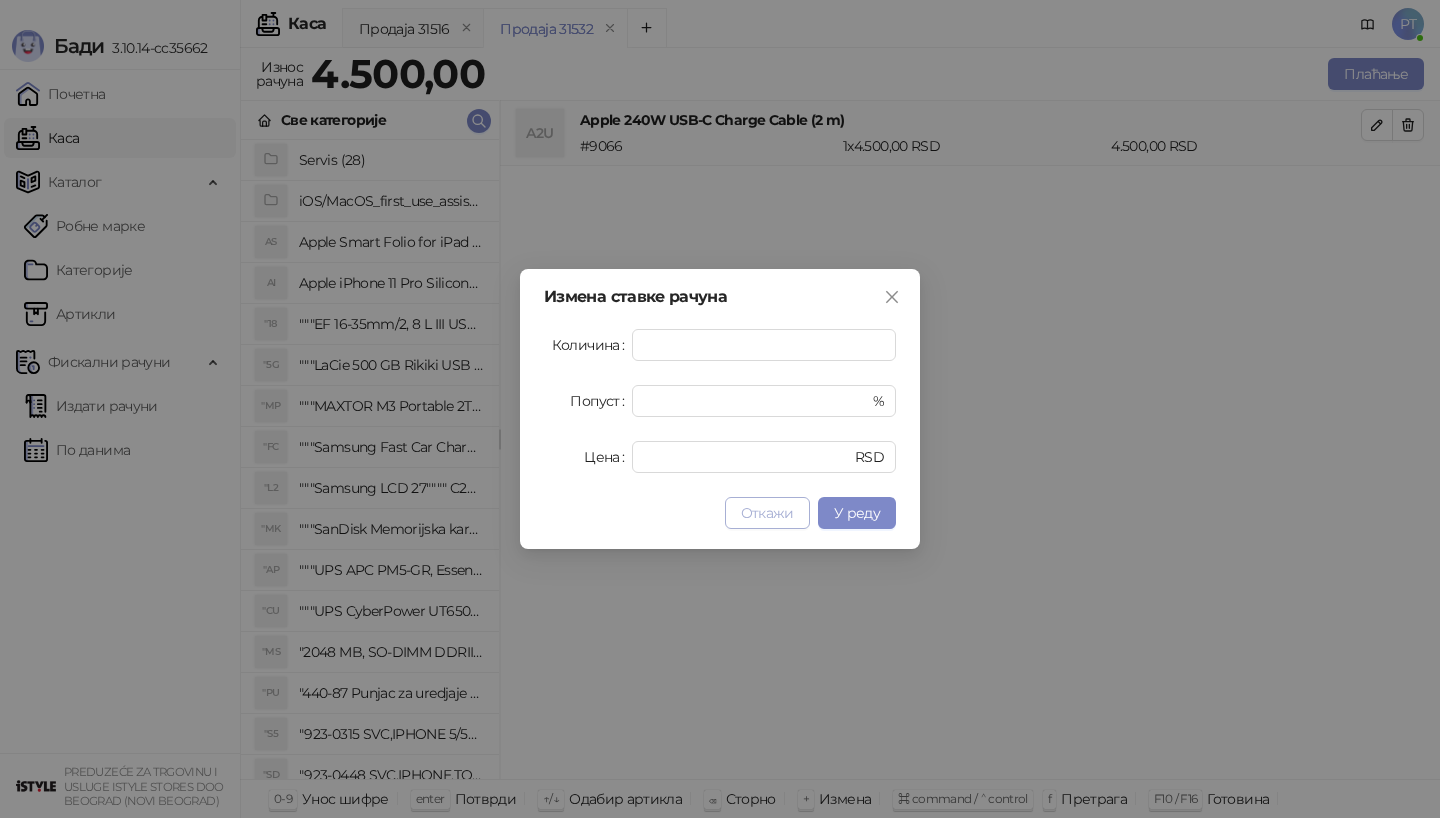 click on "Откажи" at bounding box center (767, 513) 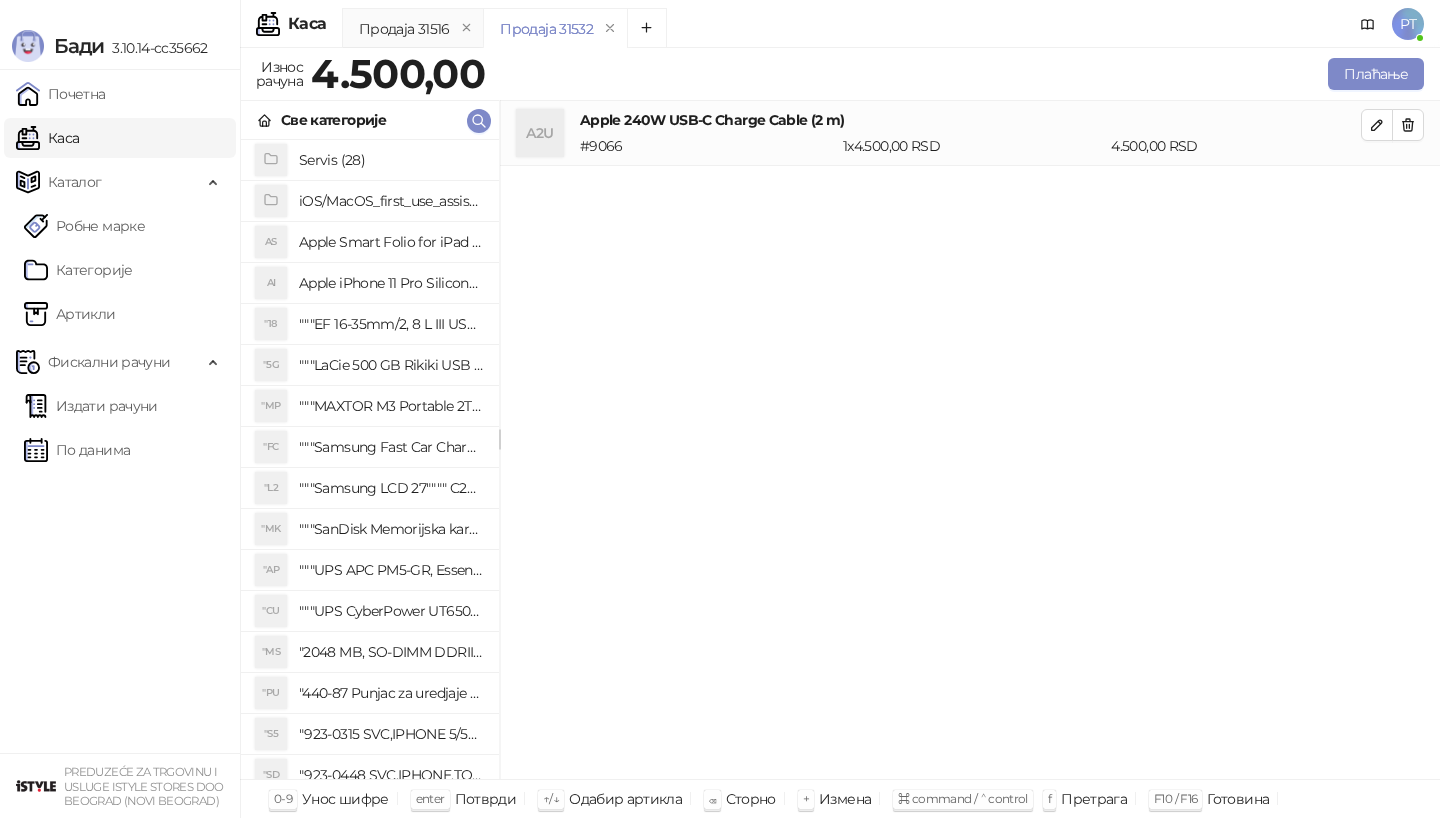 click on "Плаћање" at bounding box center [958, 74] 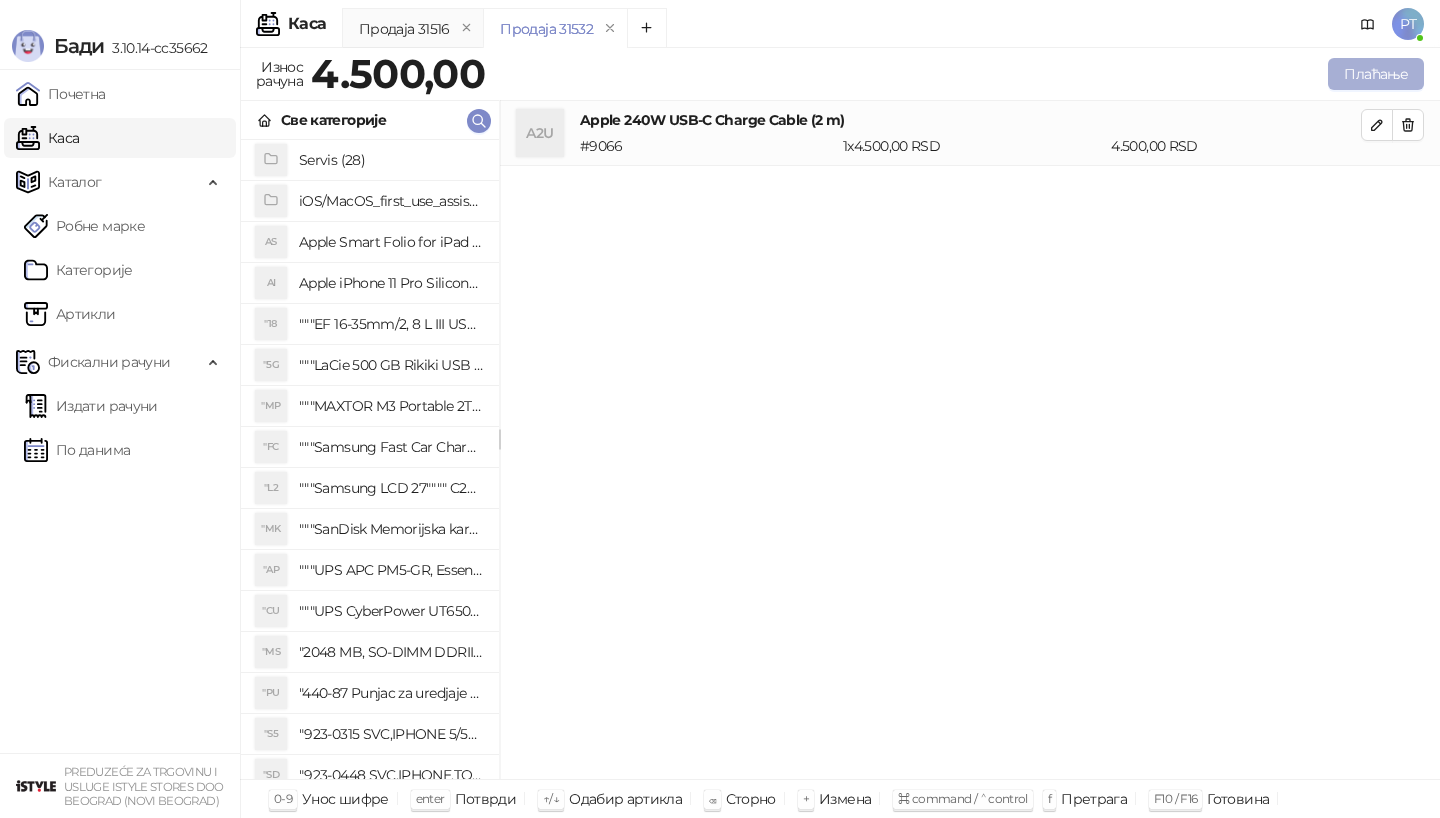click on "Плаћање" at bounding box center [1376, 74] 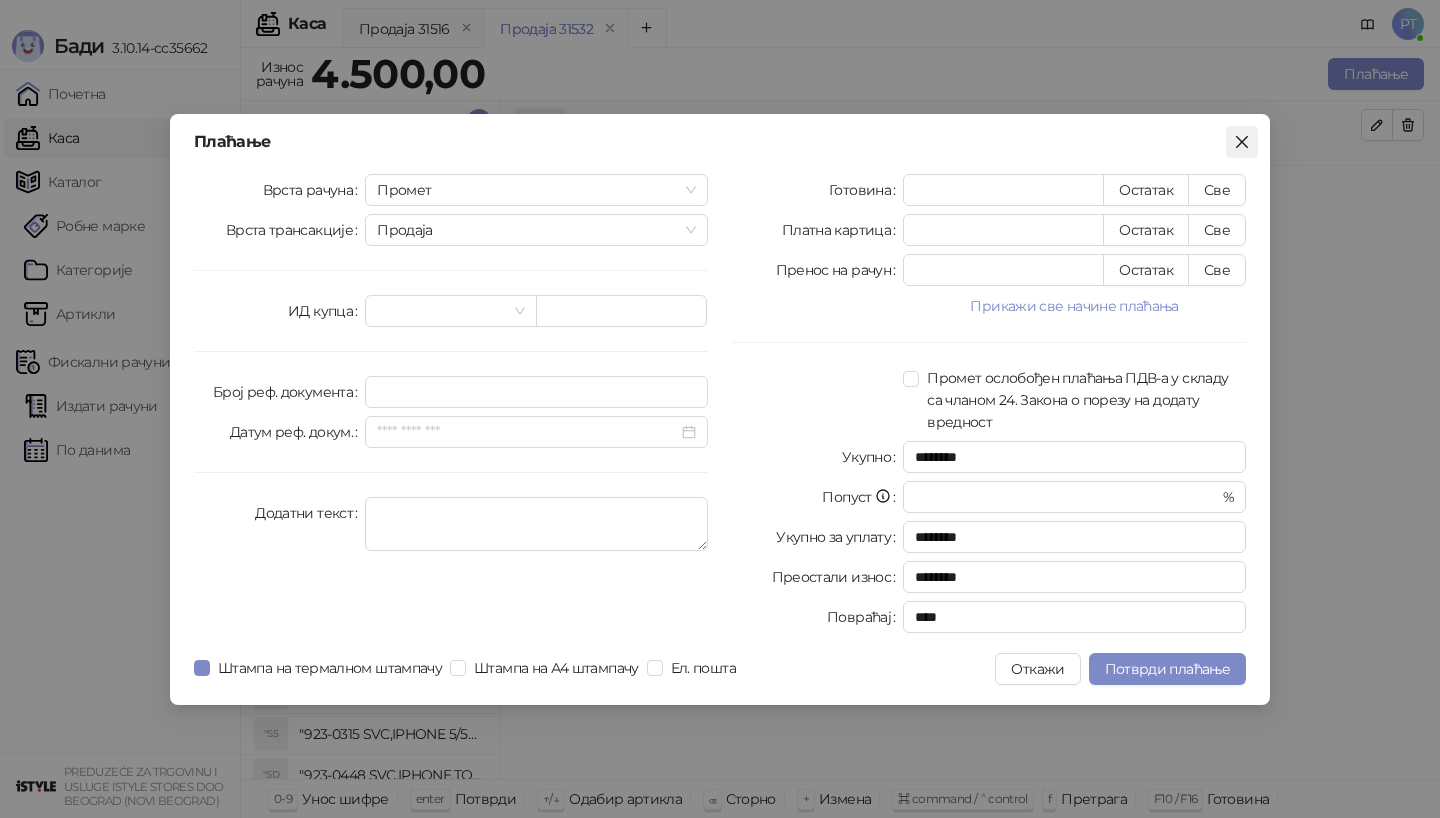 click on "Плаћање Врста рачуна Промет Врста трансакције Продаја ИД купца Број реф. документа Датум реф. докум. Додатни текст Готовина * Остатак Све Платна картица * Остатак Све Пренос на рачун * Остатак Све Прикажи све начине плаћања Ваучер * Остатак Све Чек * Остатак Све Инстант плаћање * Остатак Све Друго безготовинско * Остатак Све   Промет ослобођен плаћања ПДВ-а у складу са чланом 24. Закона о порезу на додату вредност Укупно ******** Попуст   * % Укупно за уплату ******** Преостали износ ******** Повраћај **** Штампа на термалном штампачу Штампа на А4 штампачу Ел. пошта Откажи" at bounding box center (720, 409) 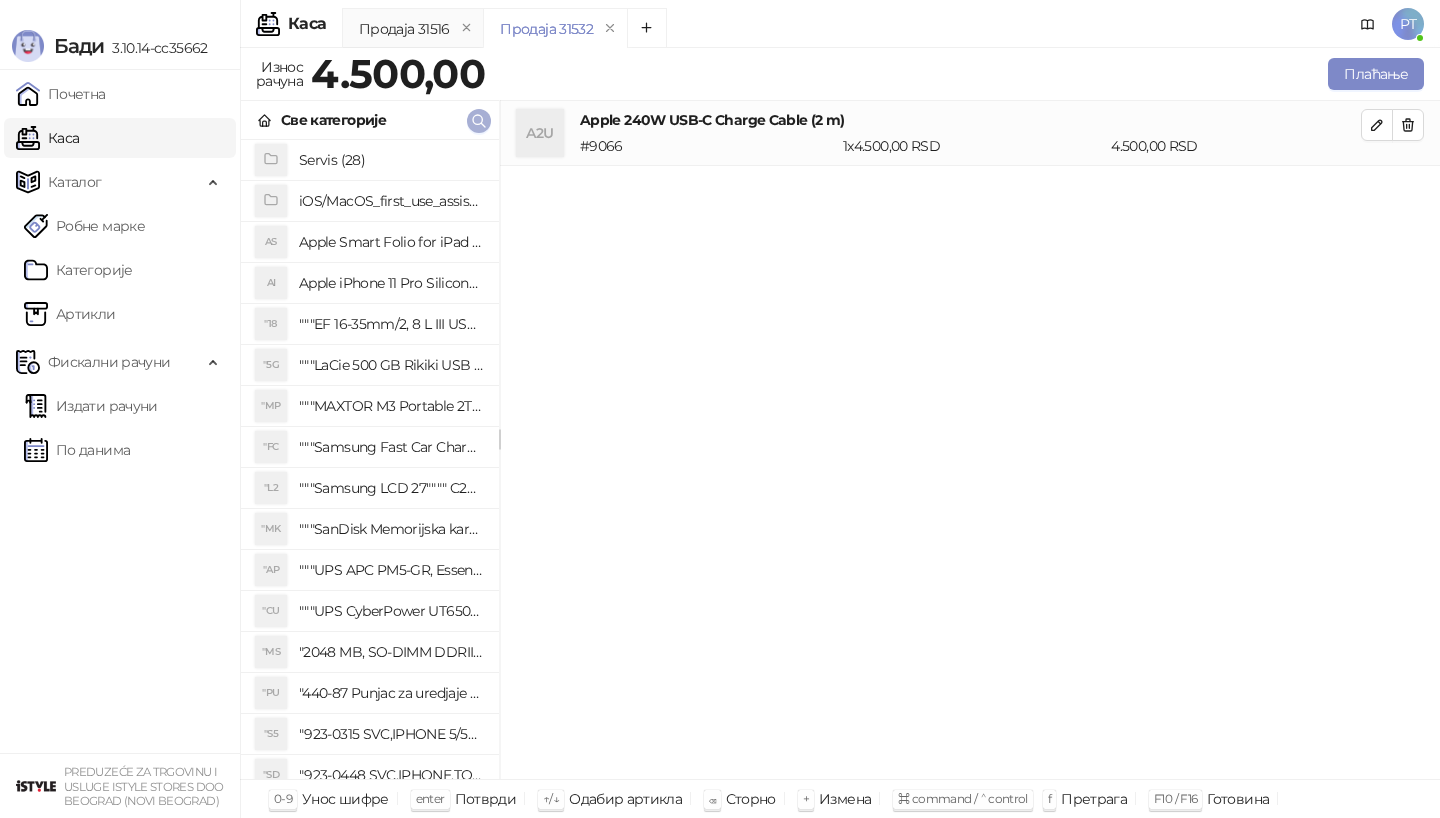 click at bounding box center [479, 121] 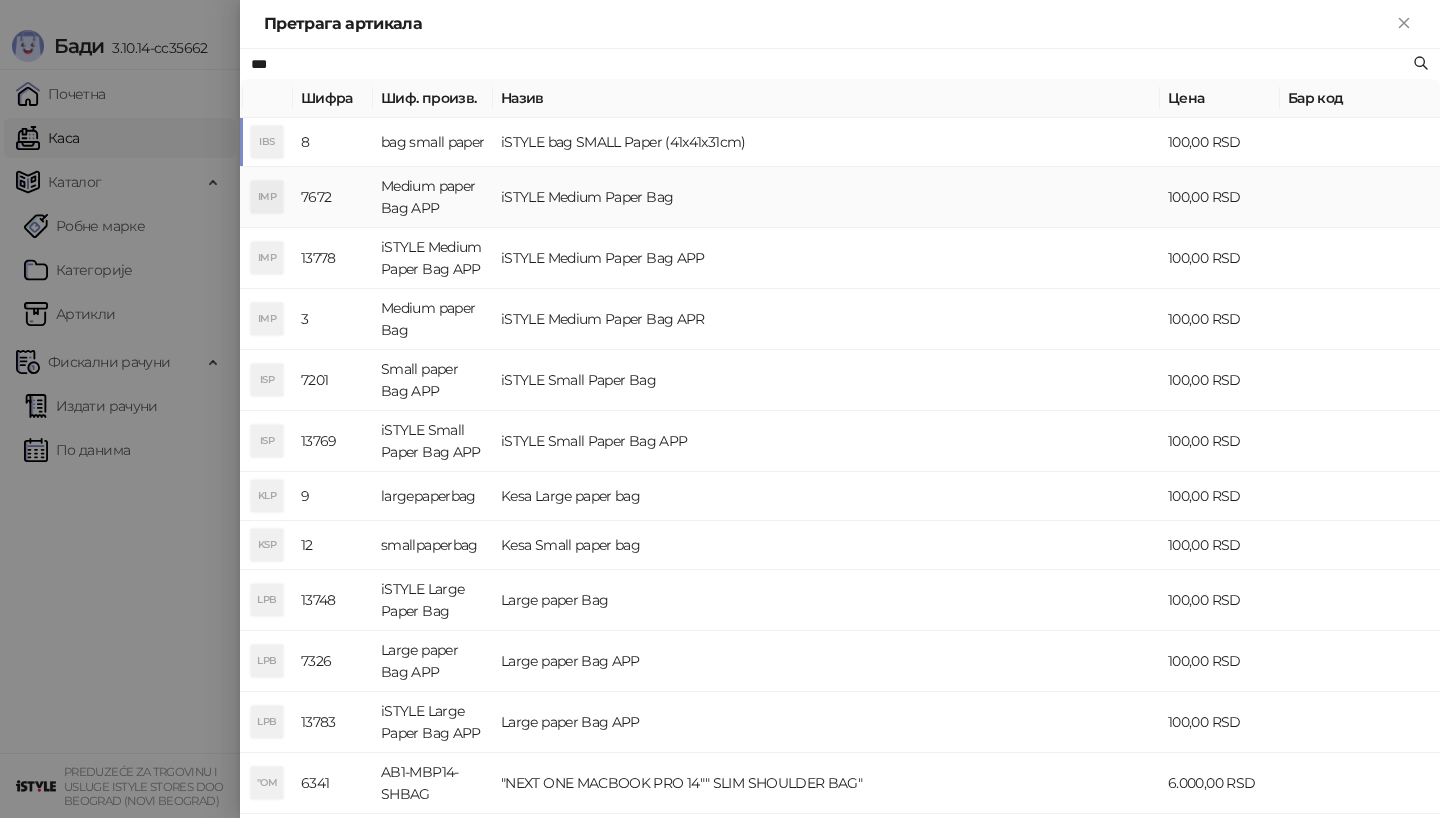 type on "***" 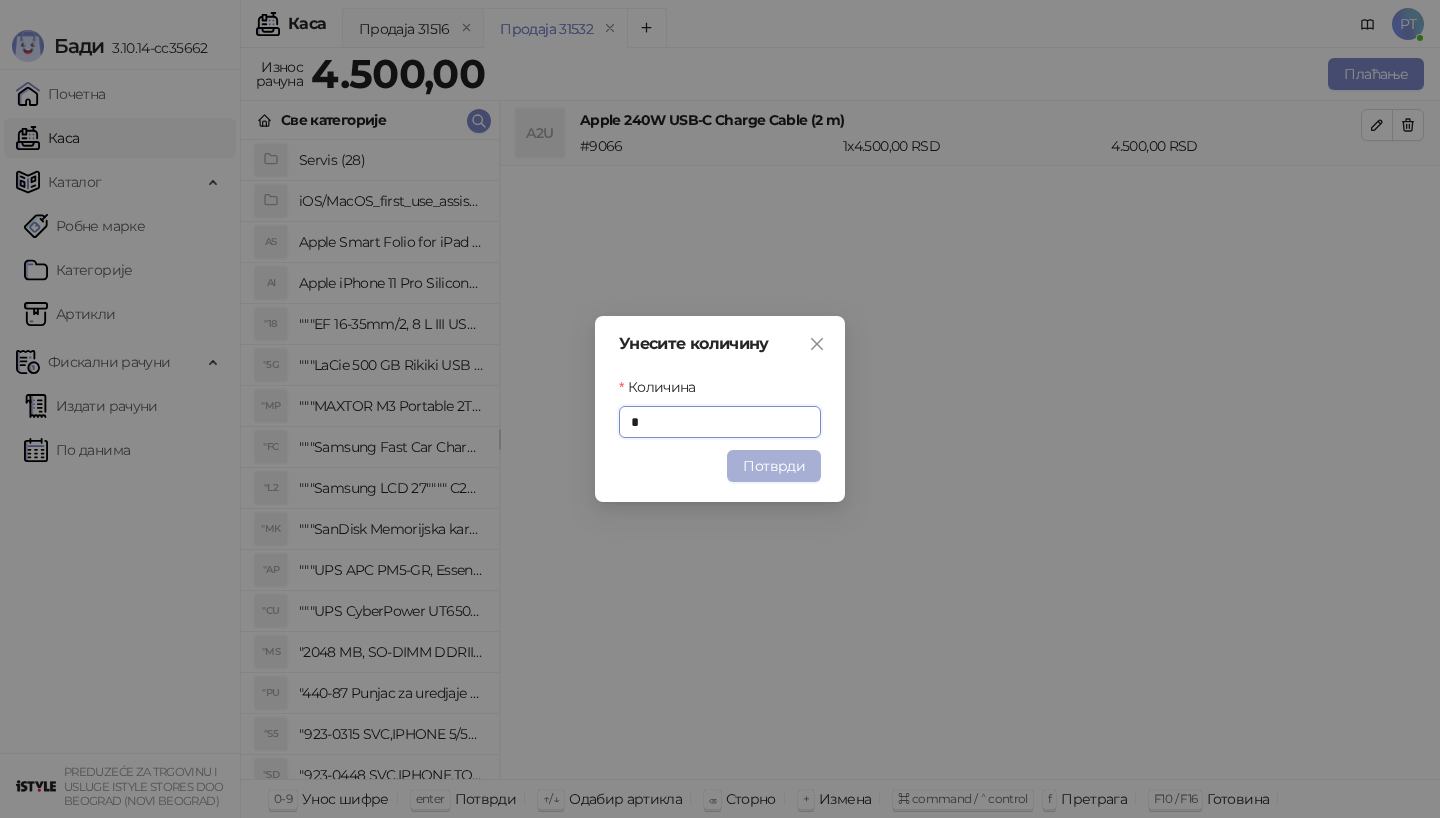 click on "Потврди" at bounding box center [774, 466] 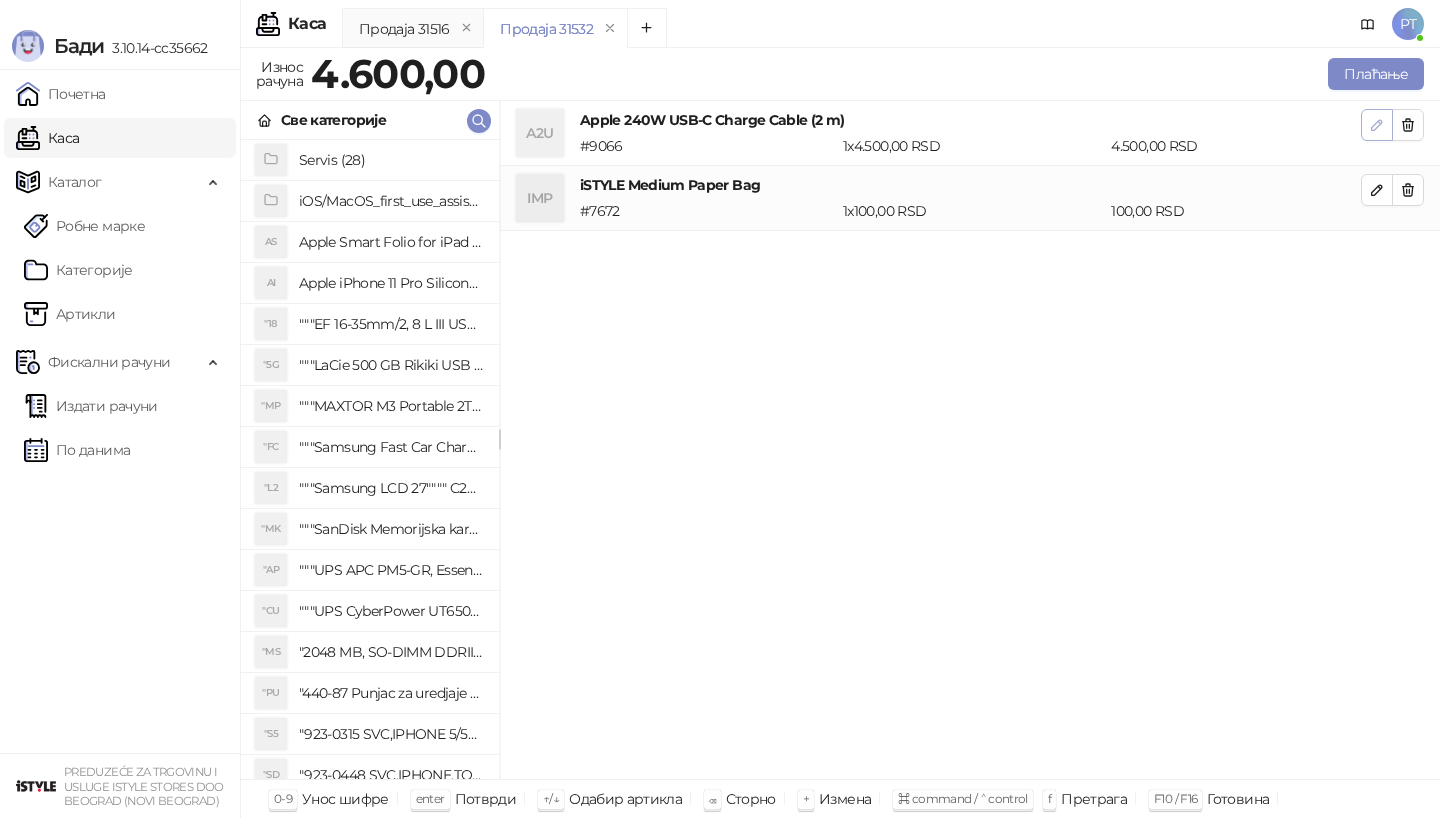 click at bounding box center [1377, 125] 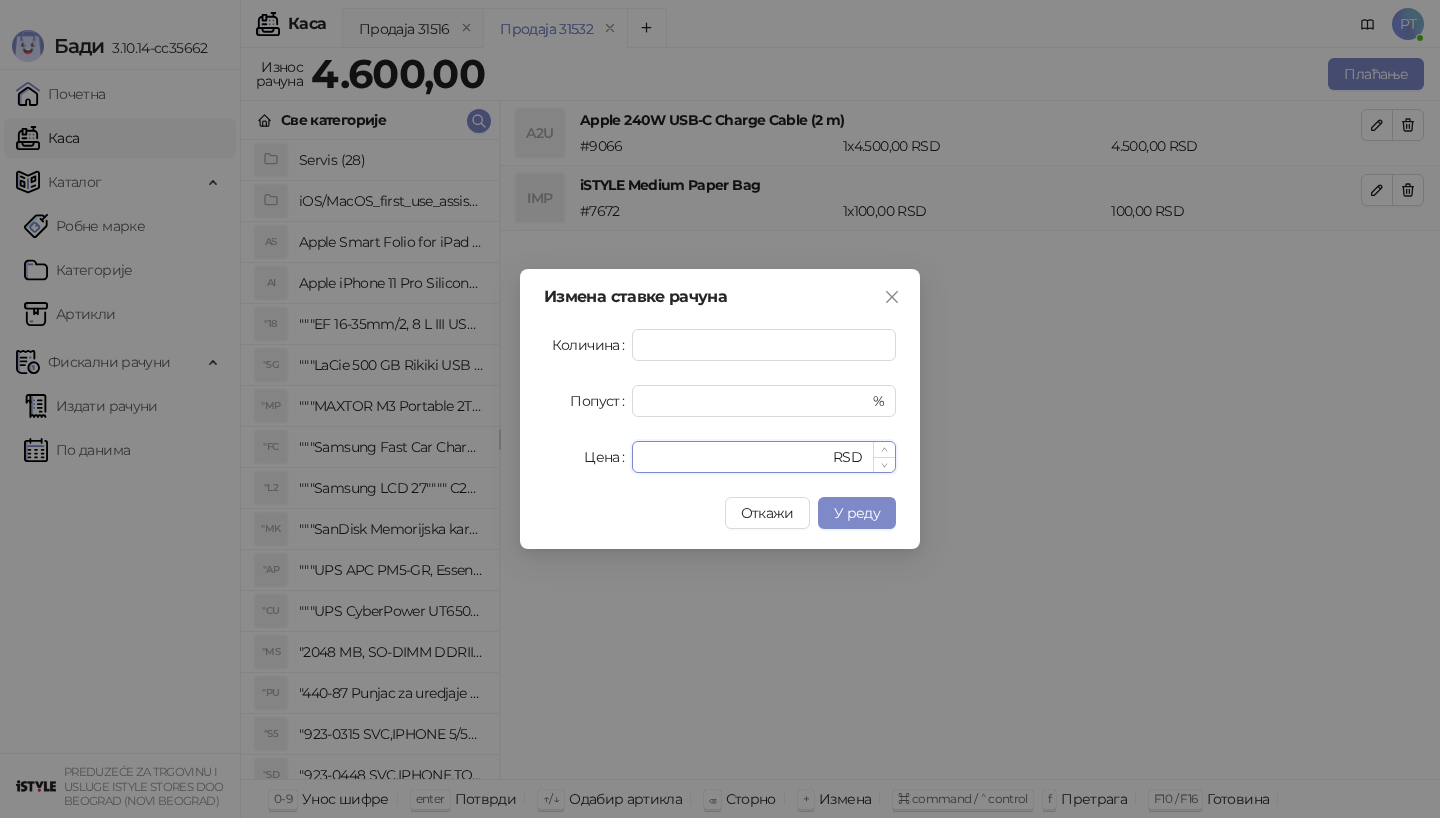click on "****" at bounding box center [736, 457] 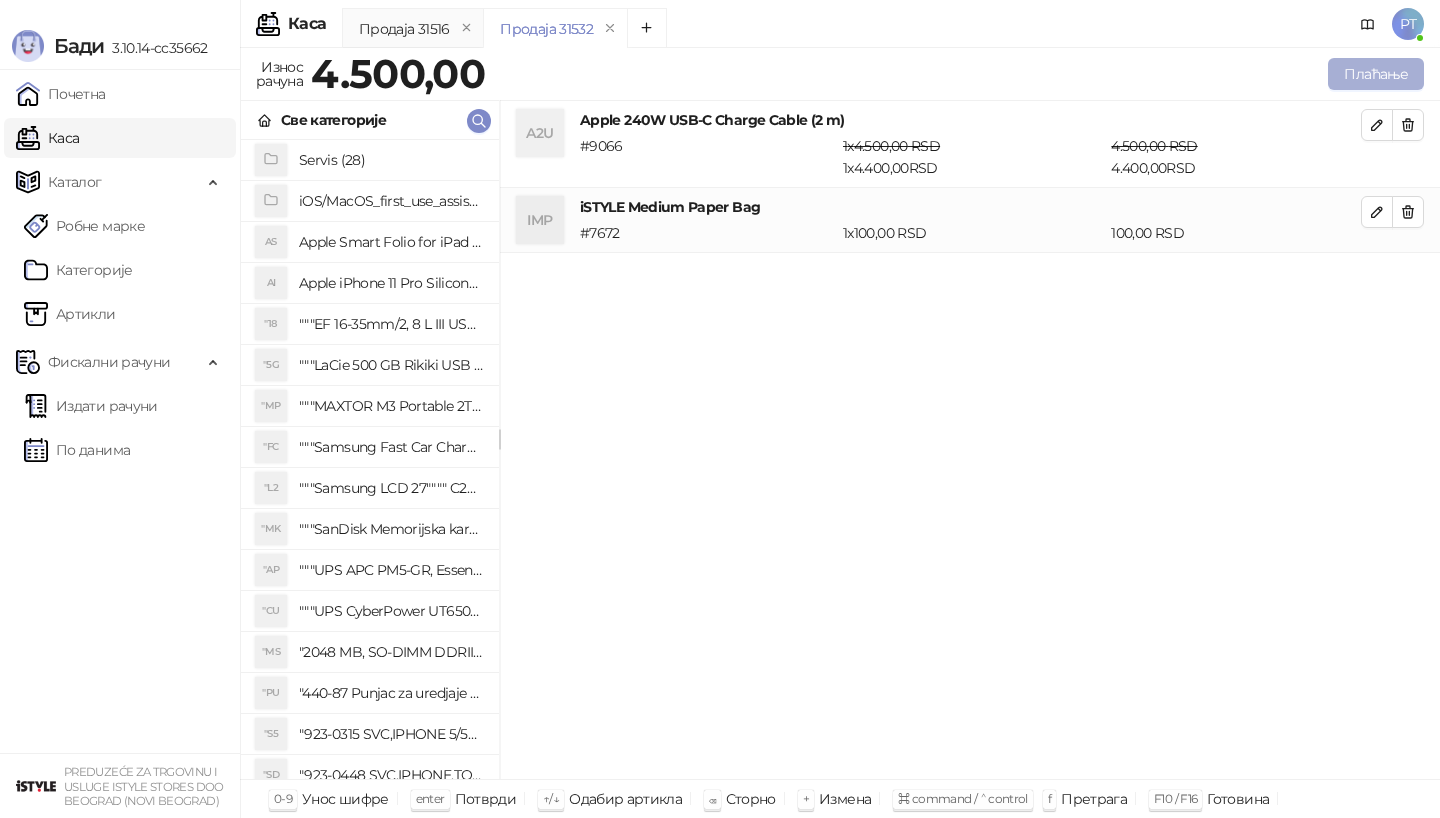 click on "Плаћање" at bounding box center (1376, 74) 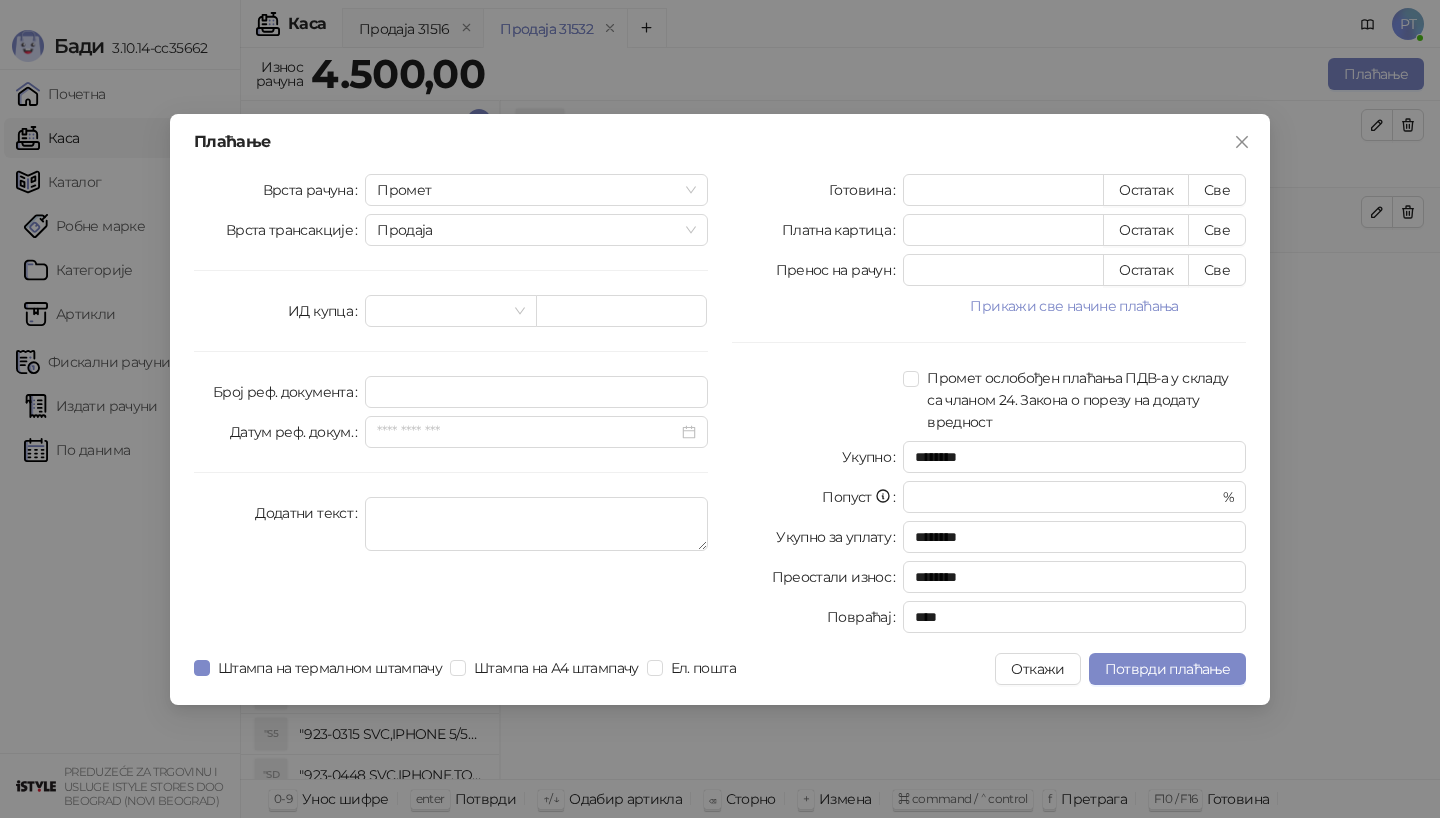type on "*" 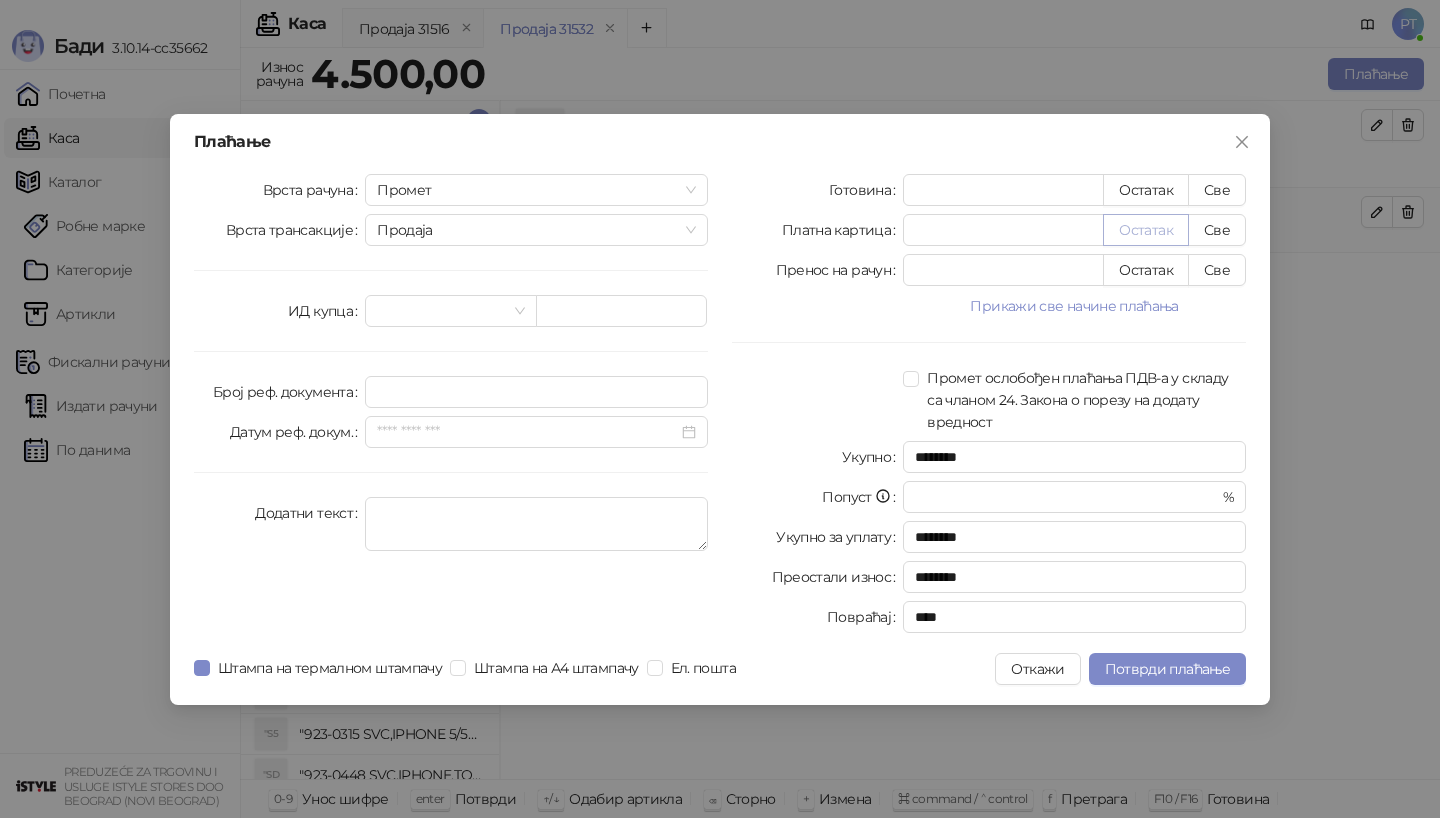 type on "****" 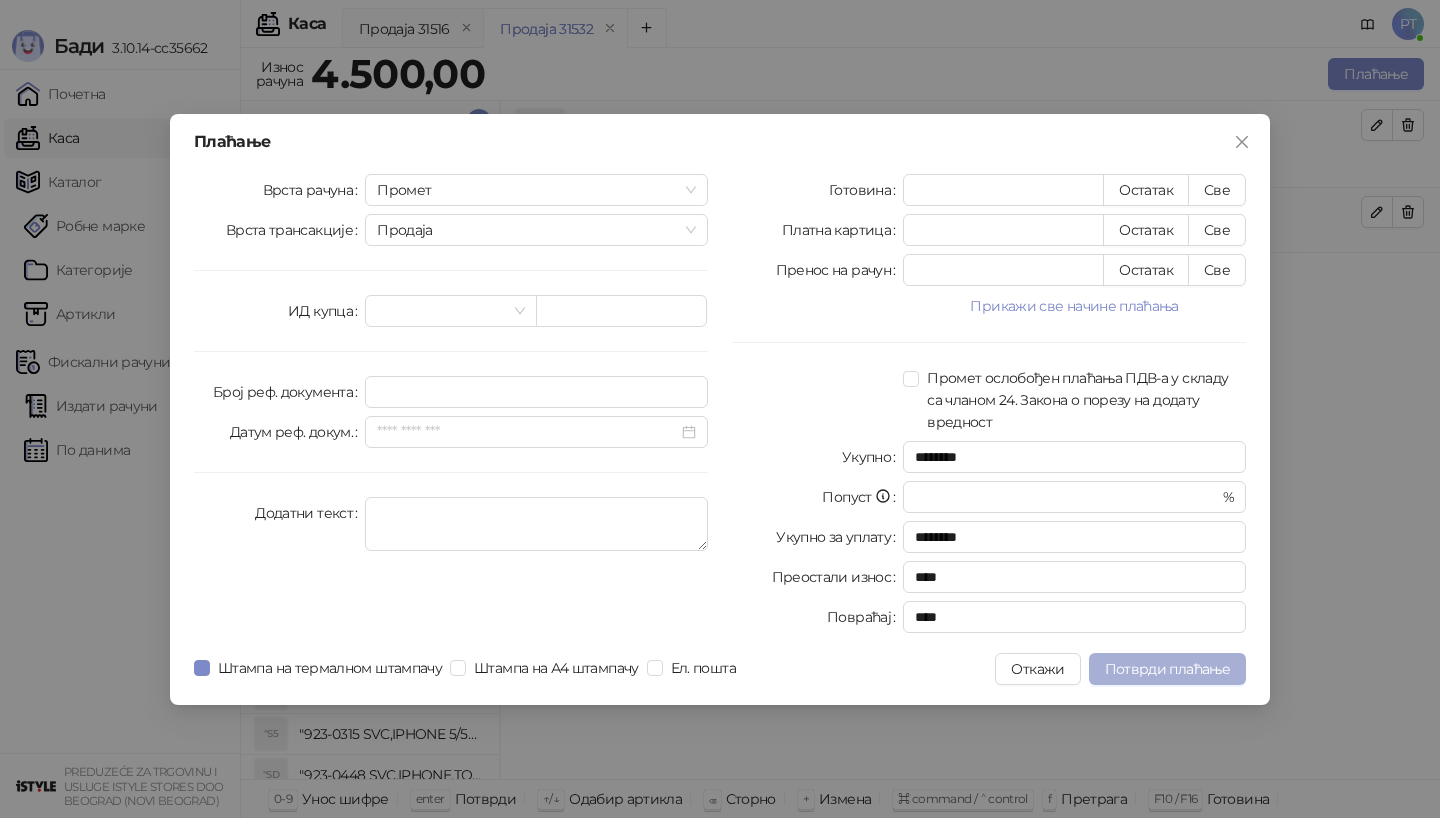 click on "Потврди плаћање" at bounding box center (1167, 669) 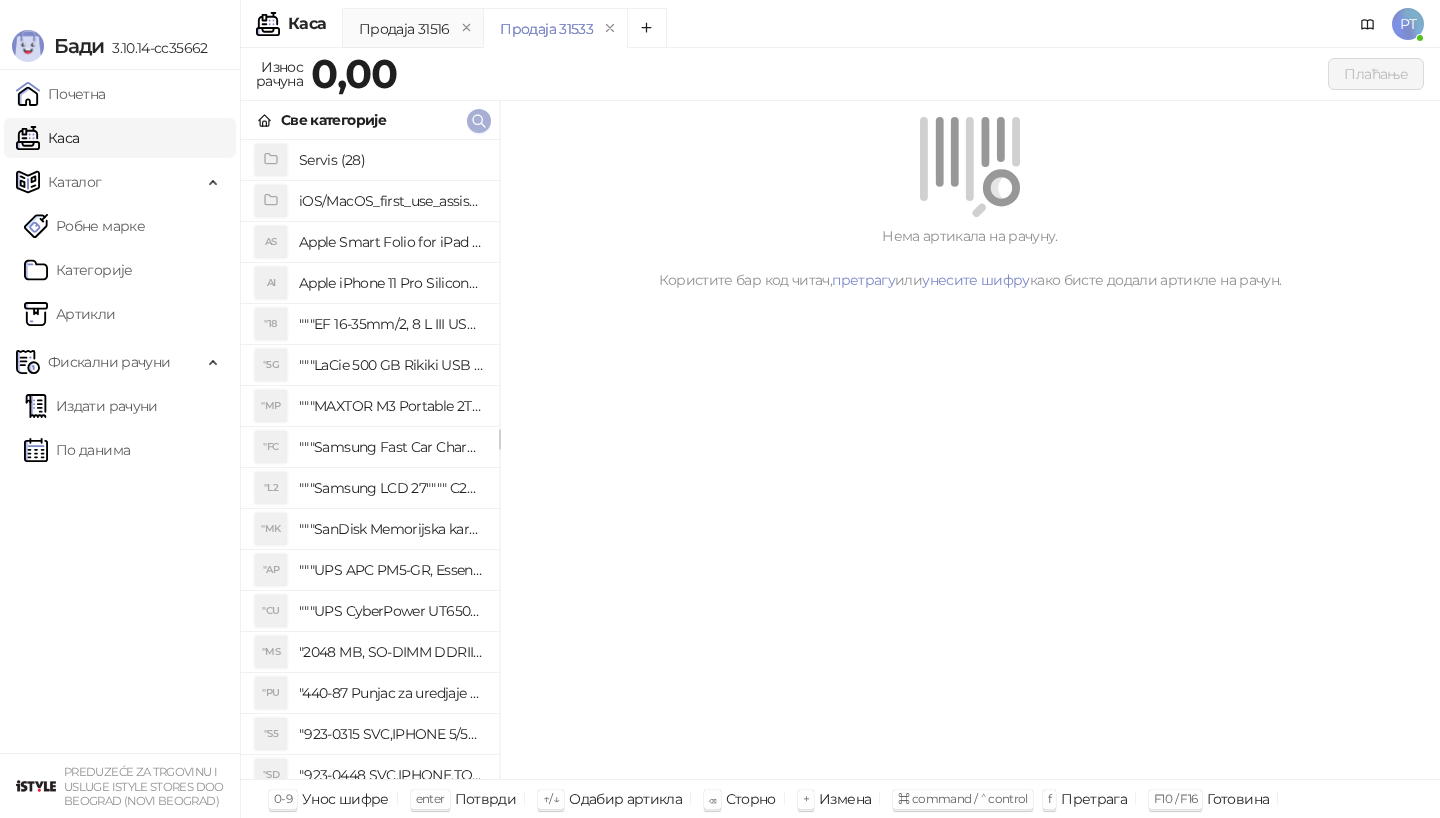 click 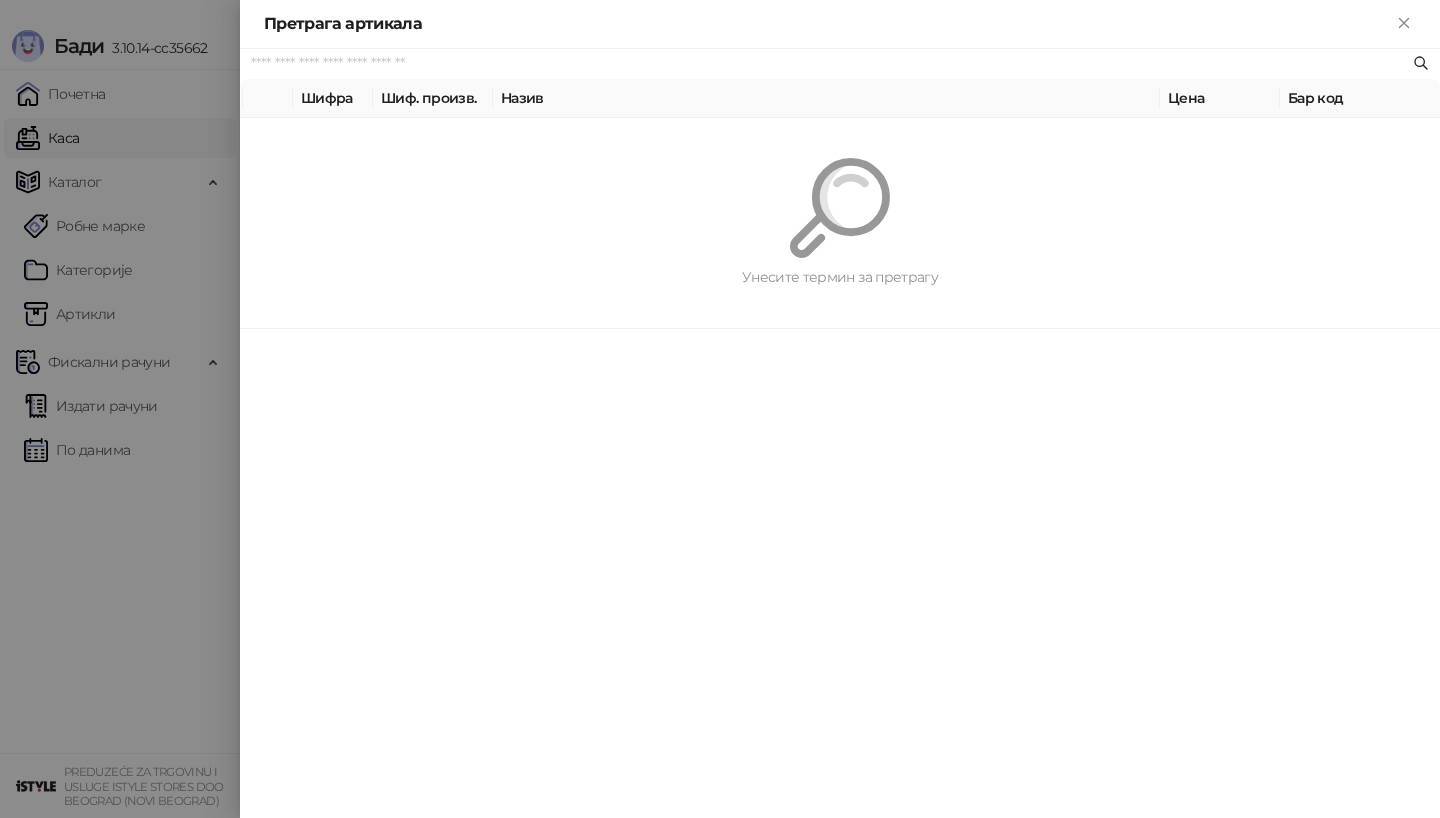 paste on "**********" 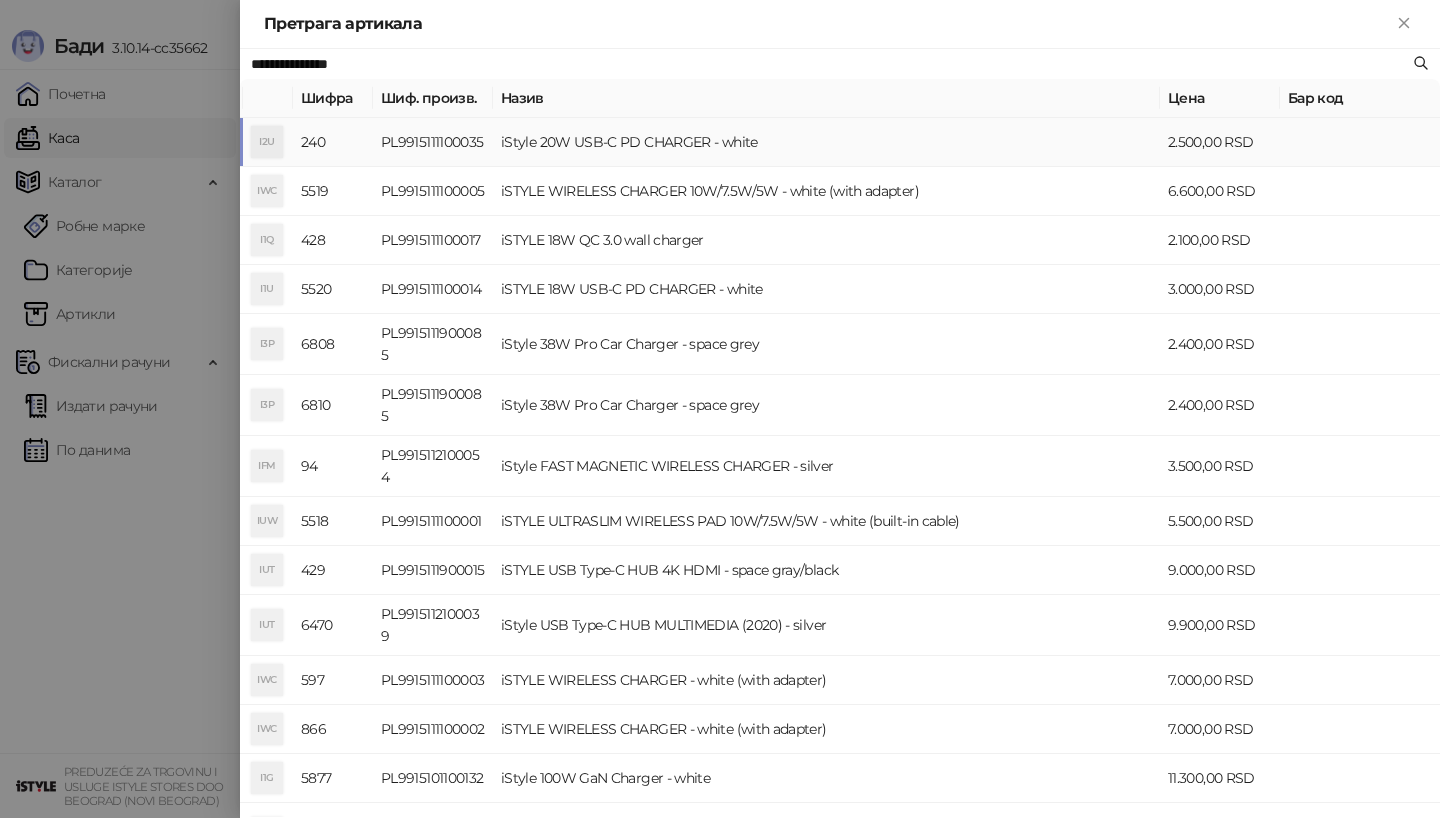type on "**********" 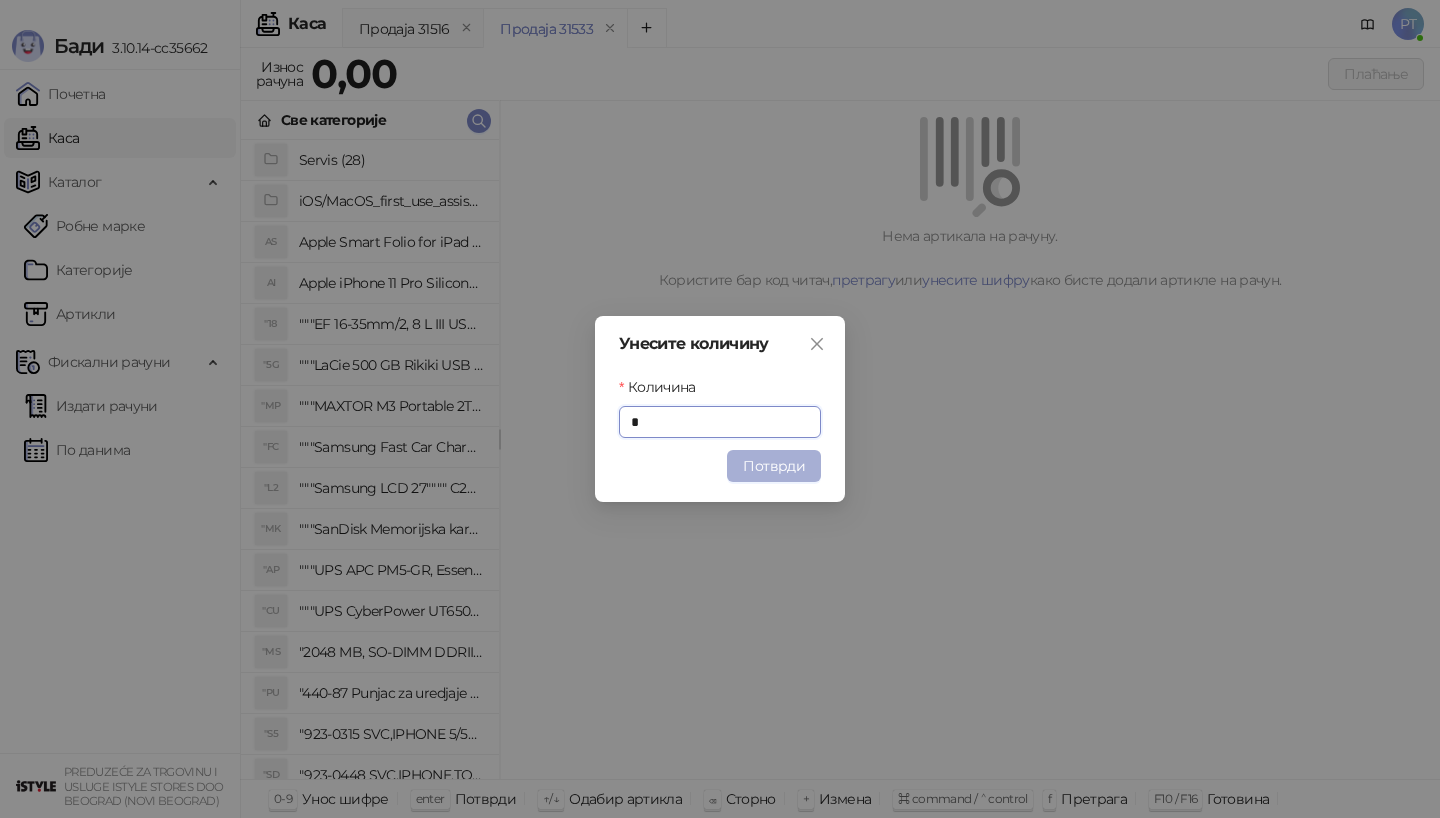 type on "*" 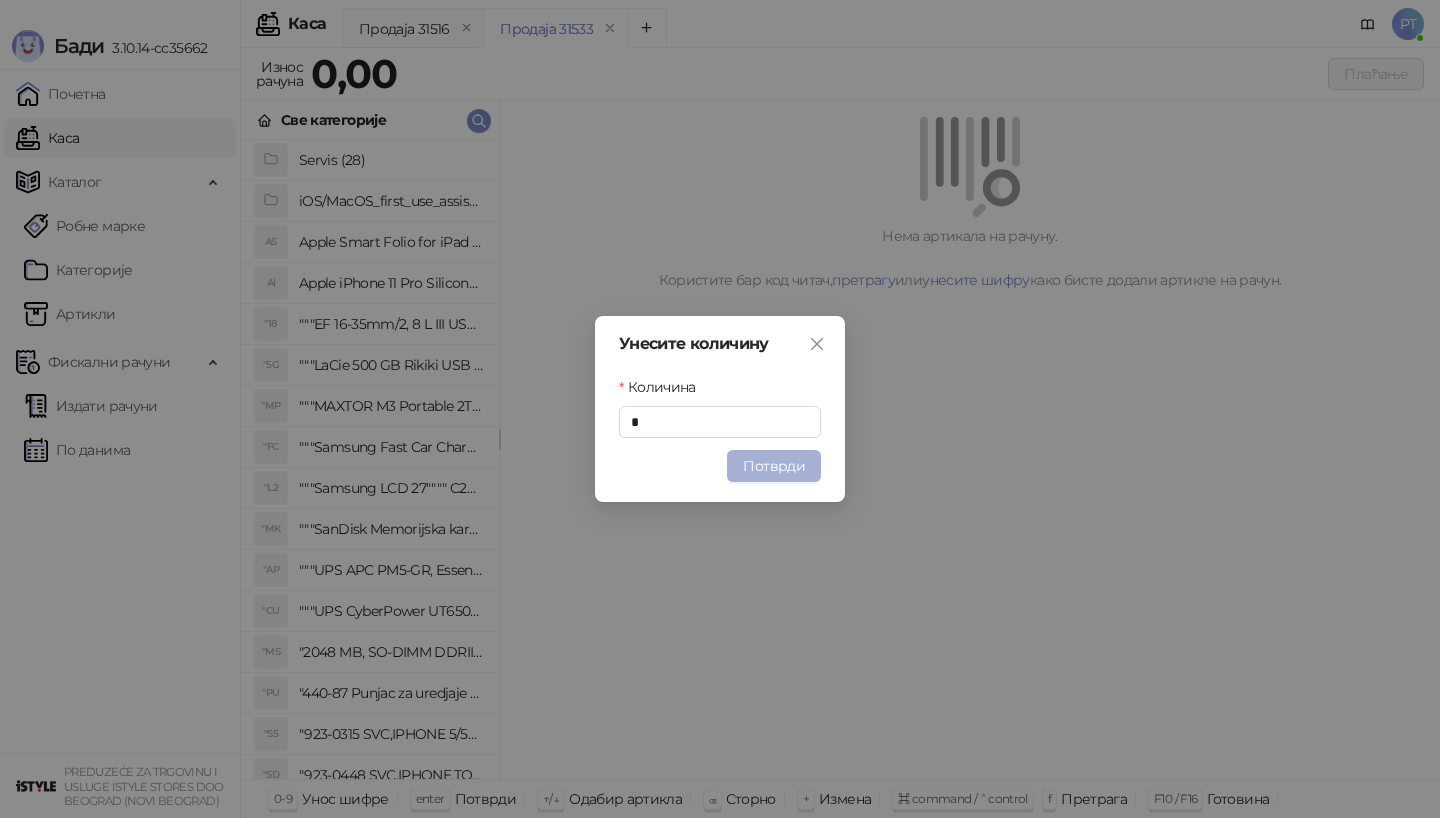 click on "Потврди" at bounding box center (774, 466) 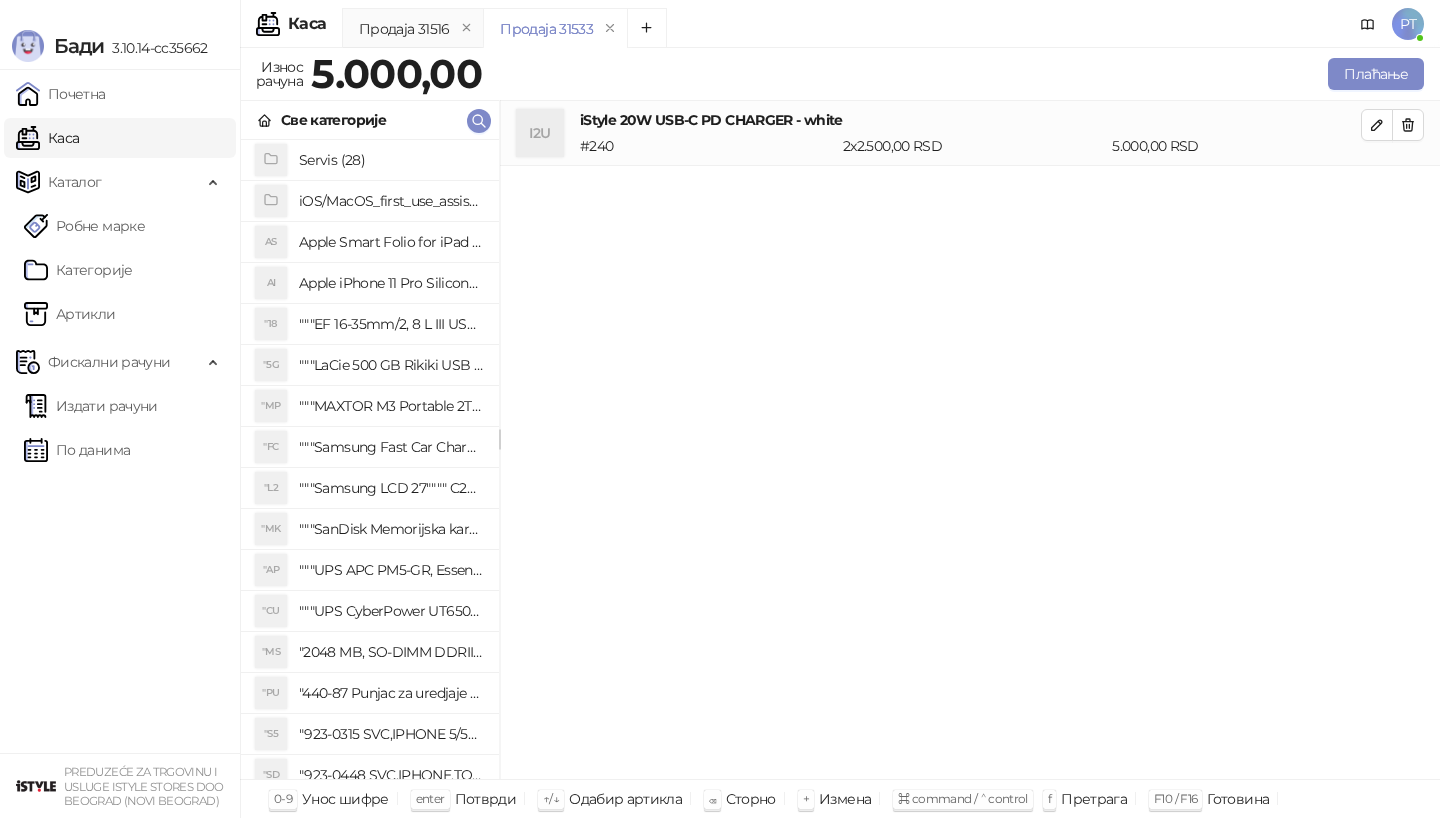 click on "Све категорије" at bounding box center (370, 120) 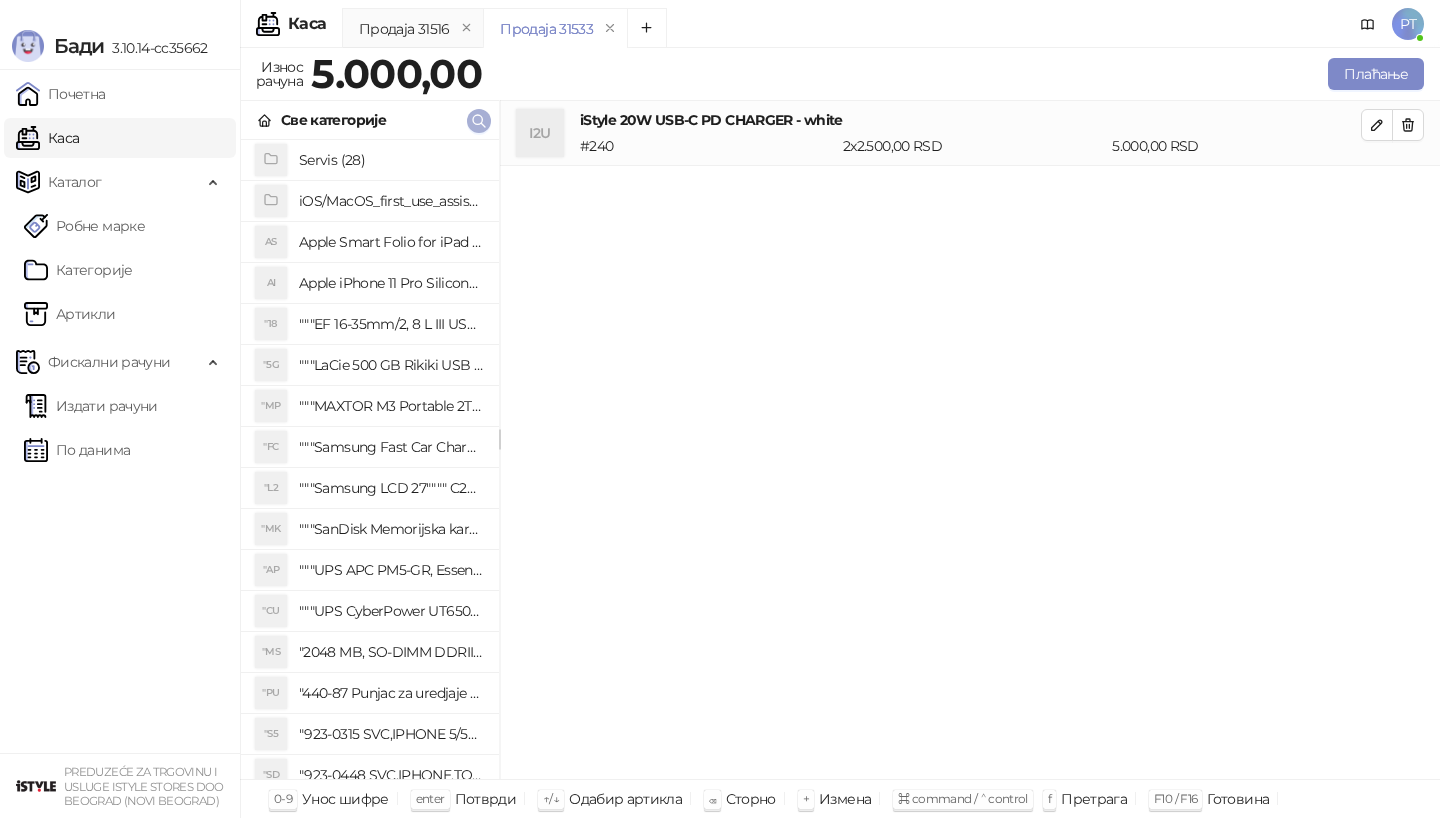 click 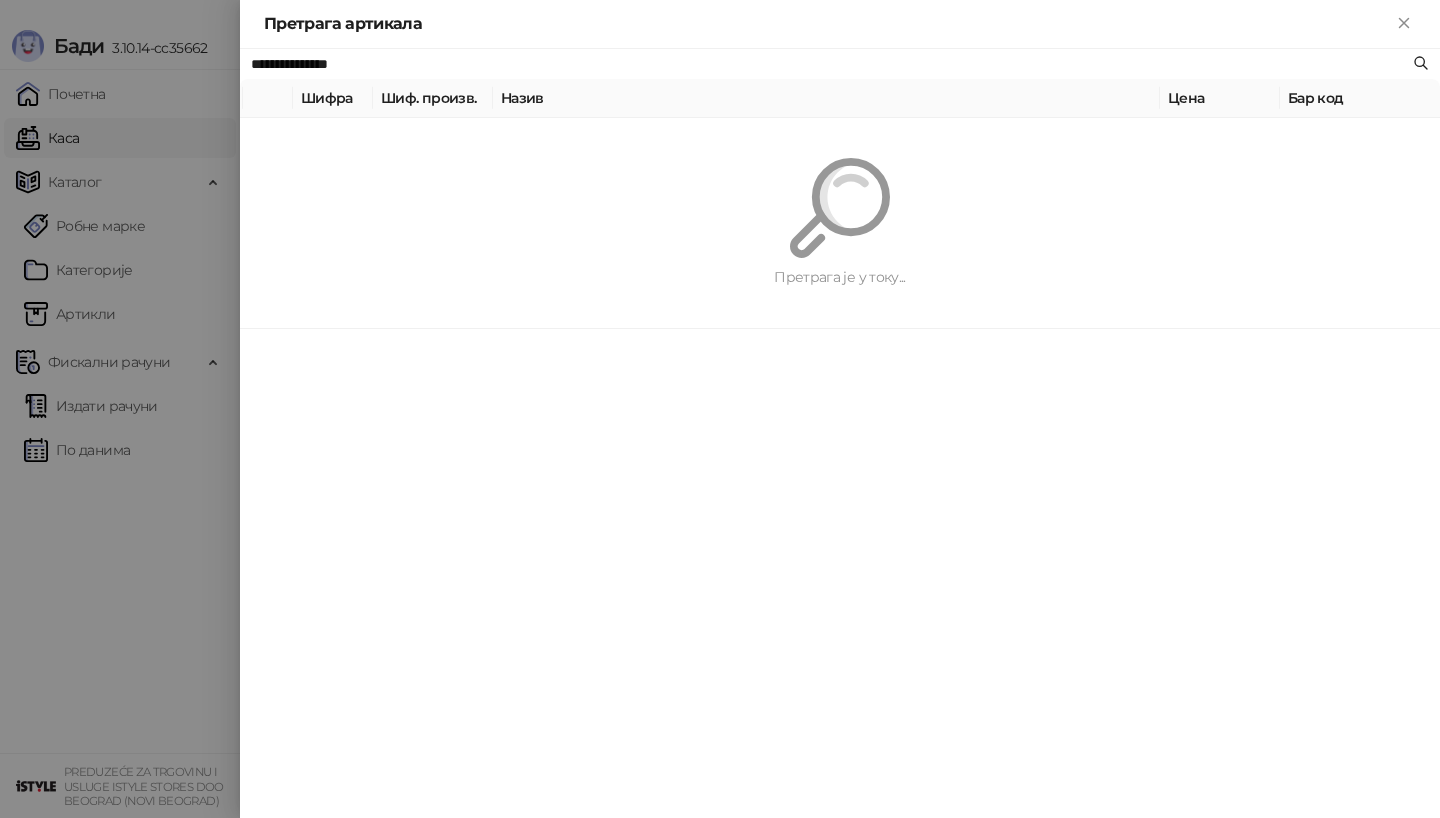 paste 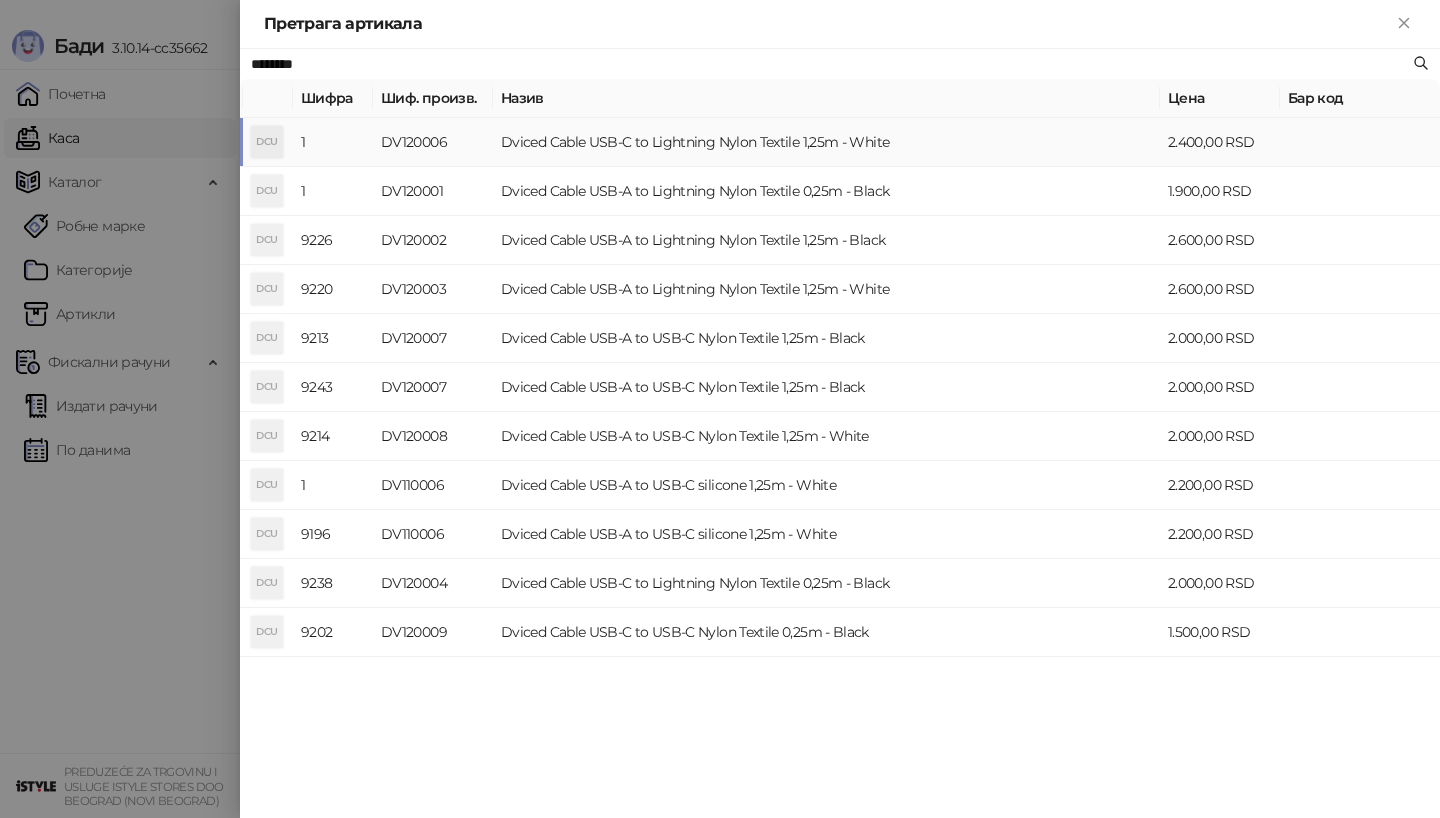 type on "********" 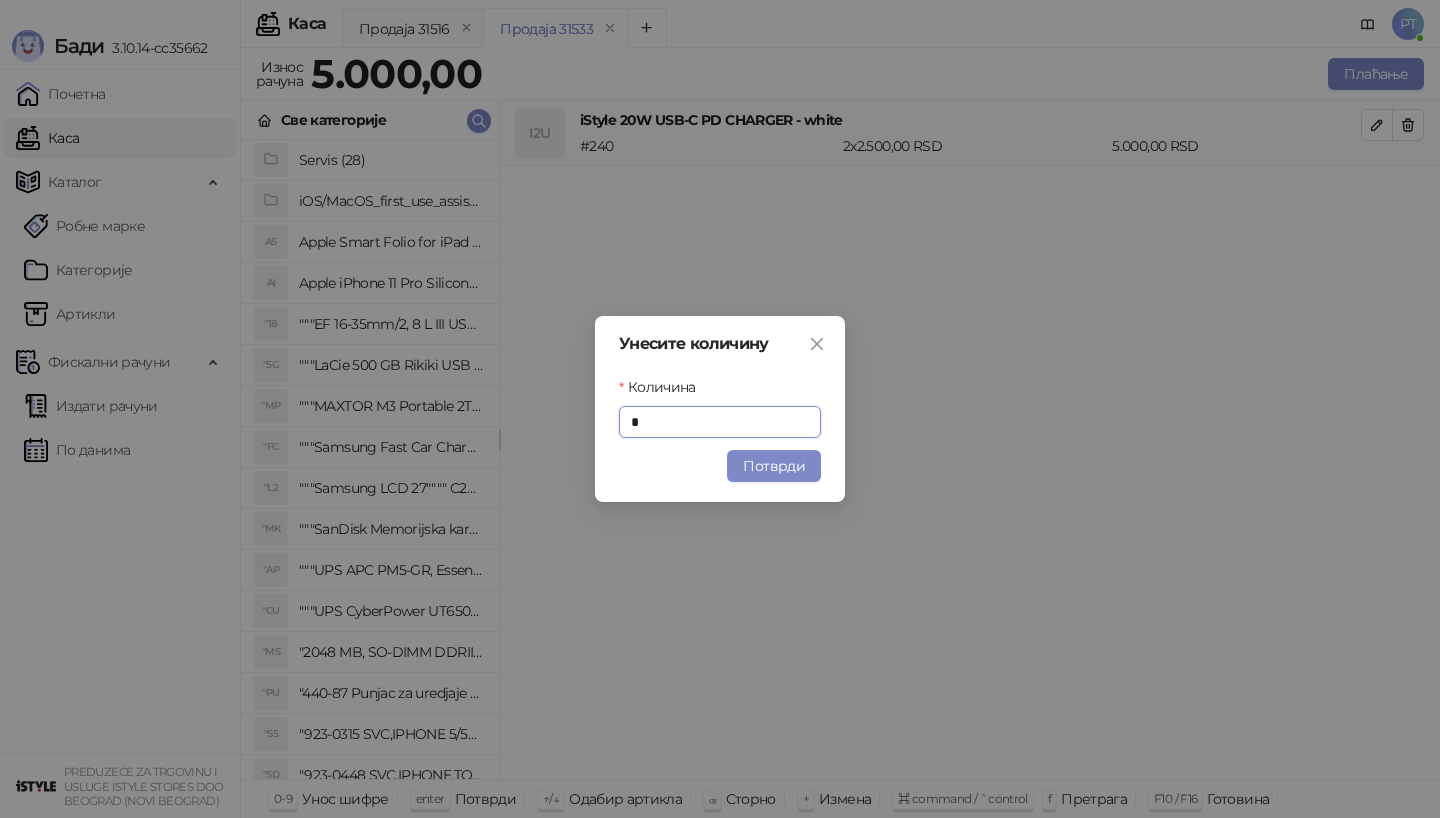 click on "Унесите количину Количина * Потврди" at bounding box center [720, 409] 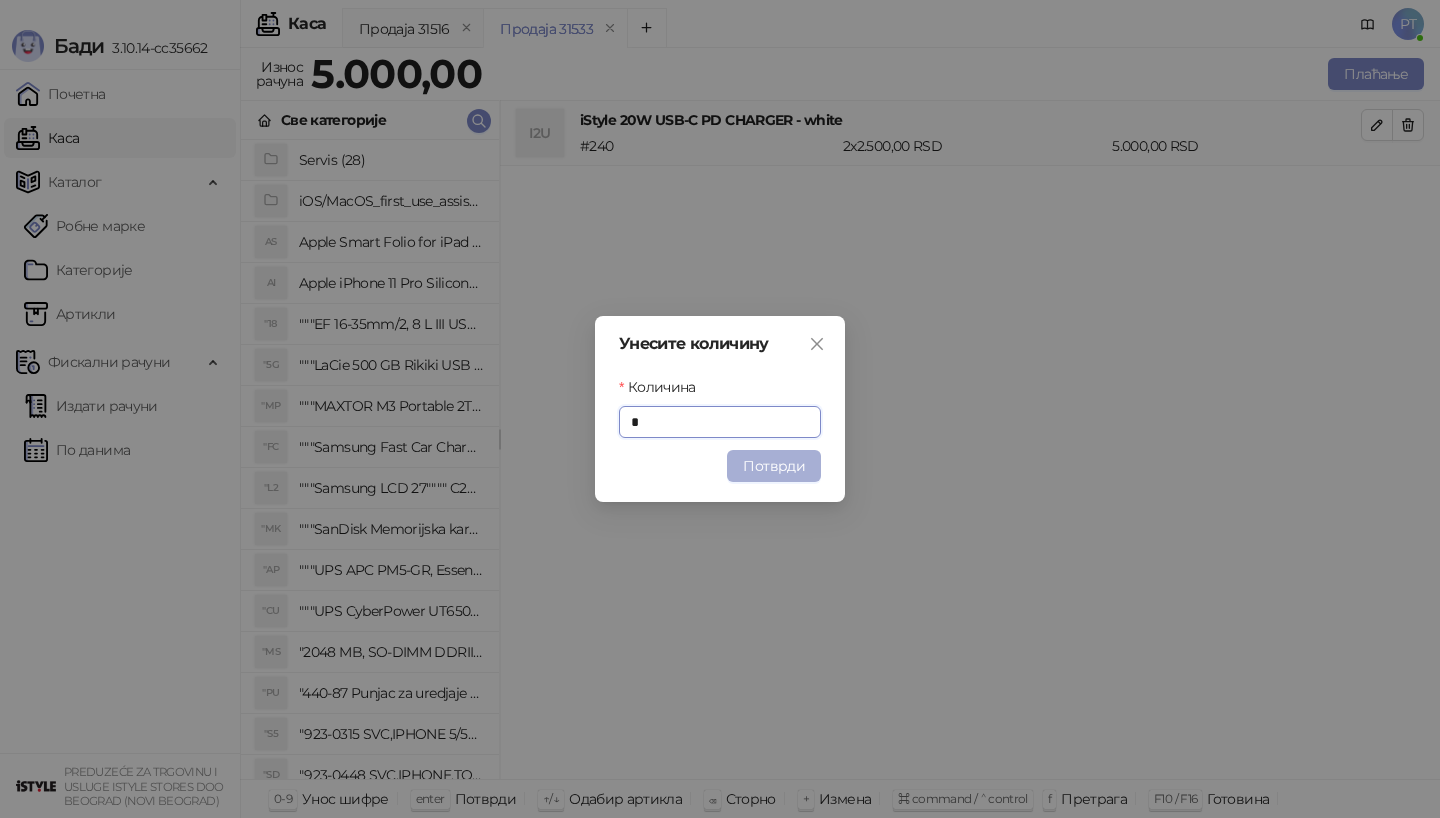 click on "Потврди" at bounding box center (774, 466) 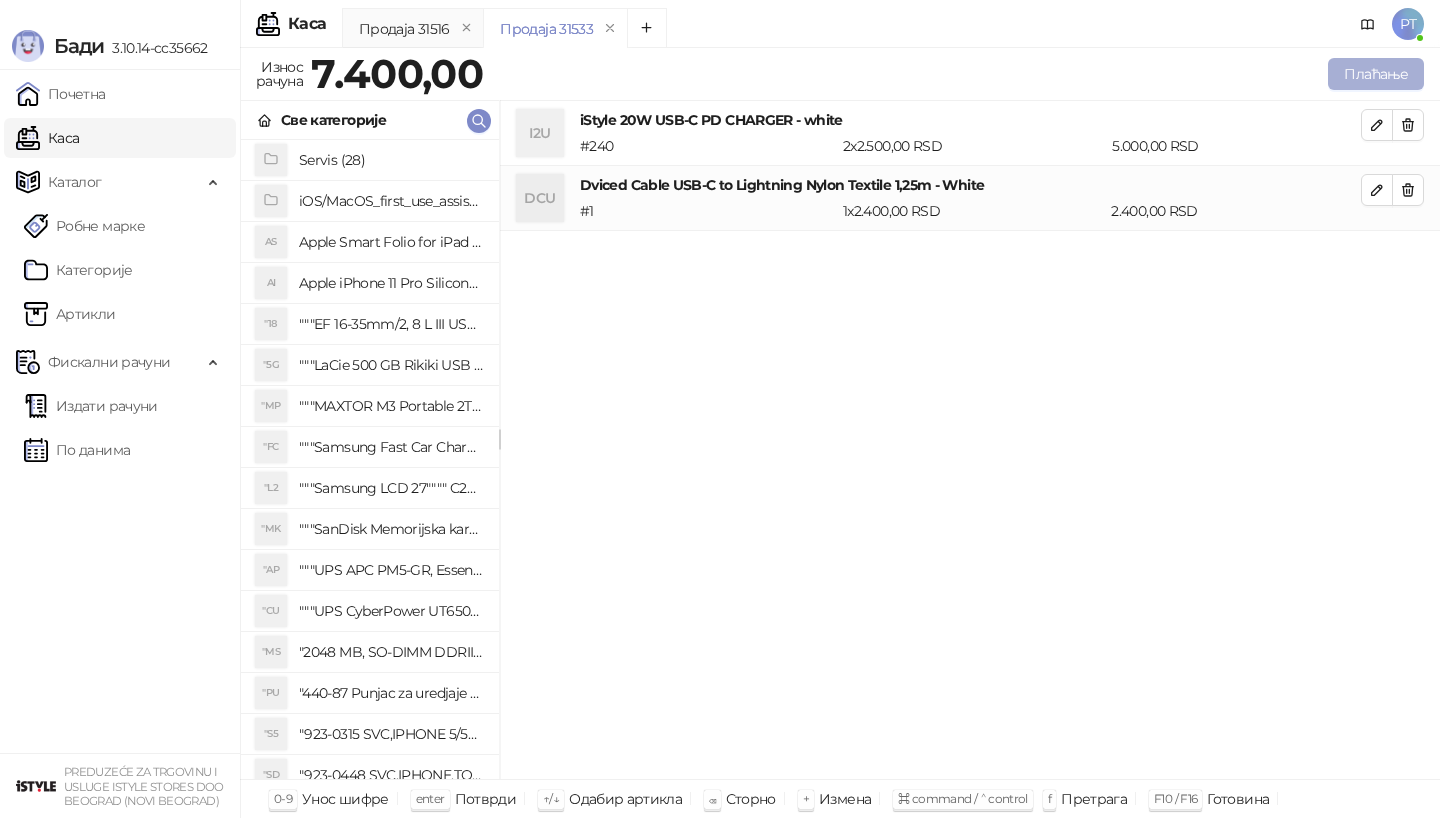 click on "Плаћање" at bounding box center (1376, 74) 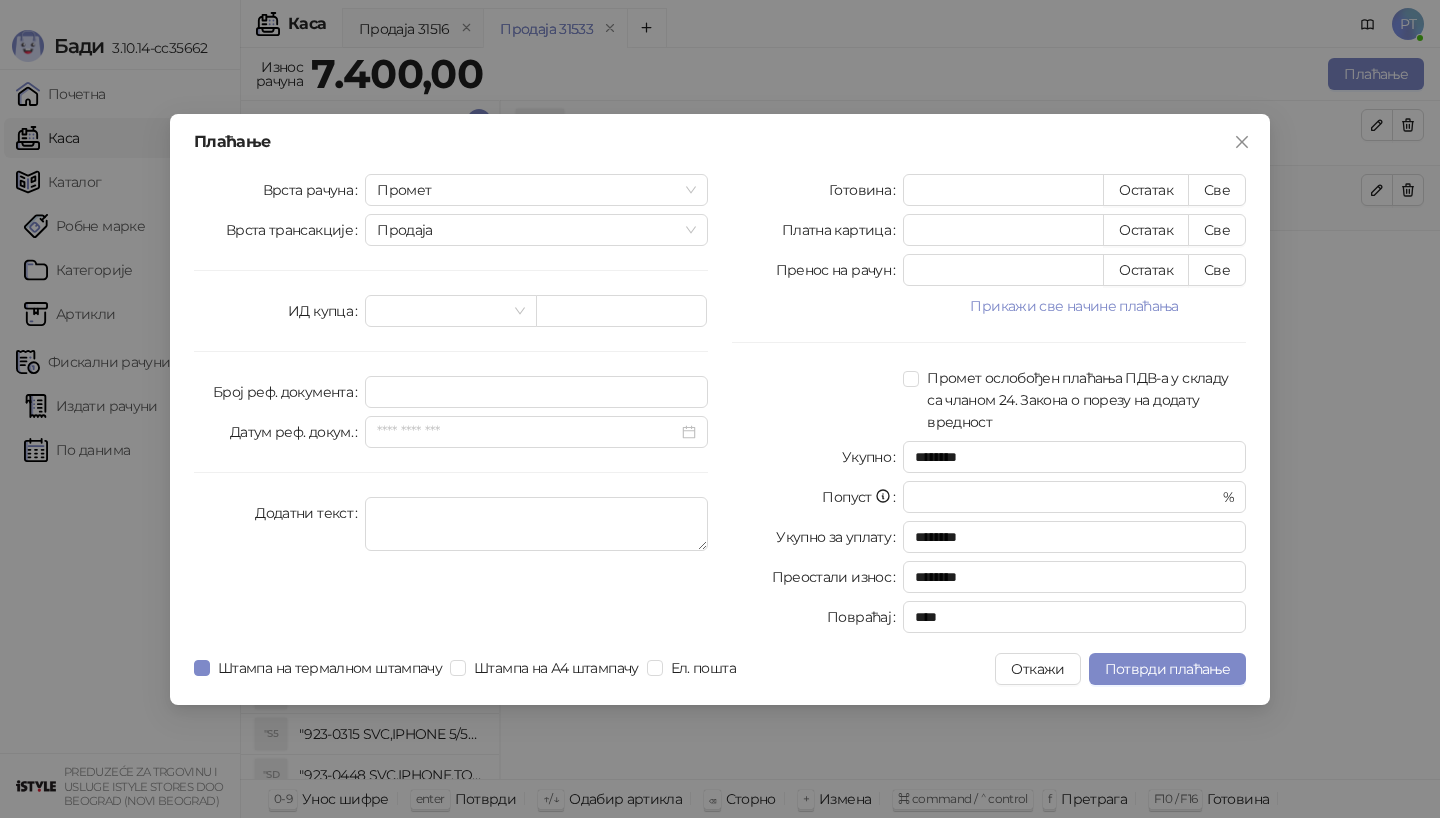 click on "Плаћање Врста рачуна Промет Врста трансакције Продаја ИД купца Број реф. документа Датум реф. докум. Додатни текст Готовина * Остатак Све Платна картица * Остатак Све Пренос на рачун * Остатак Све Прикажи све начине плаћања Ваучер * Остатак Све Чек * Остатак Све Инстант плаћање * Остатак Све Друго безготовинско * Остатак Све   Промет ослобођен плаћања ПДВ-а у складу са чланом 24. Закона о порезу на додату вредност Укупно ******** Попуст   * % Укупно за уплату ******** Преостали износ ******** Повраћај **** Штампа на термалном штампачу Штампа на А4 штампачу Ел. пошта Откажи" at bounding box center (720, 409) 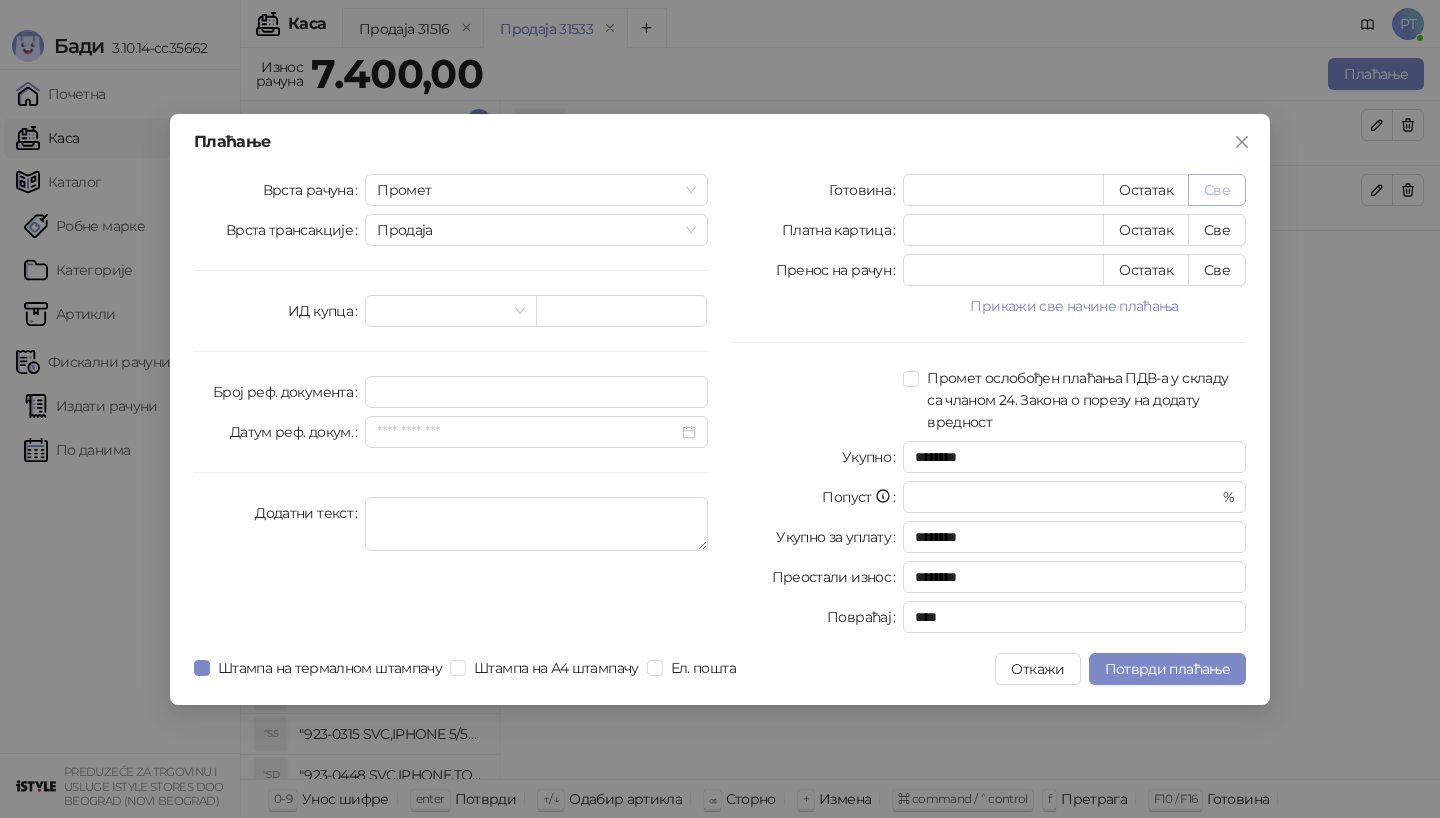click on "Све" at bounding box center [1217, 190] 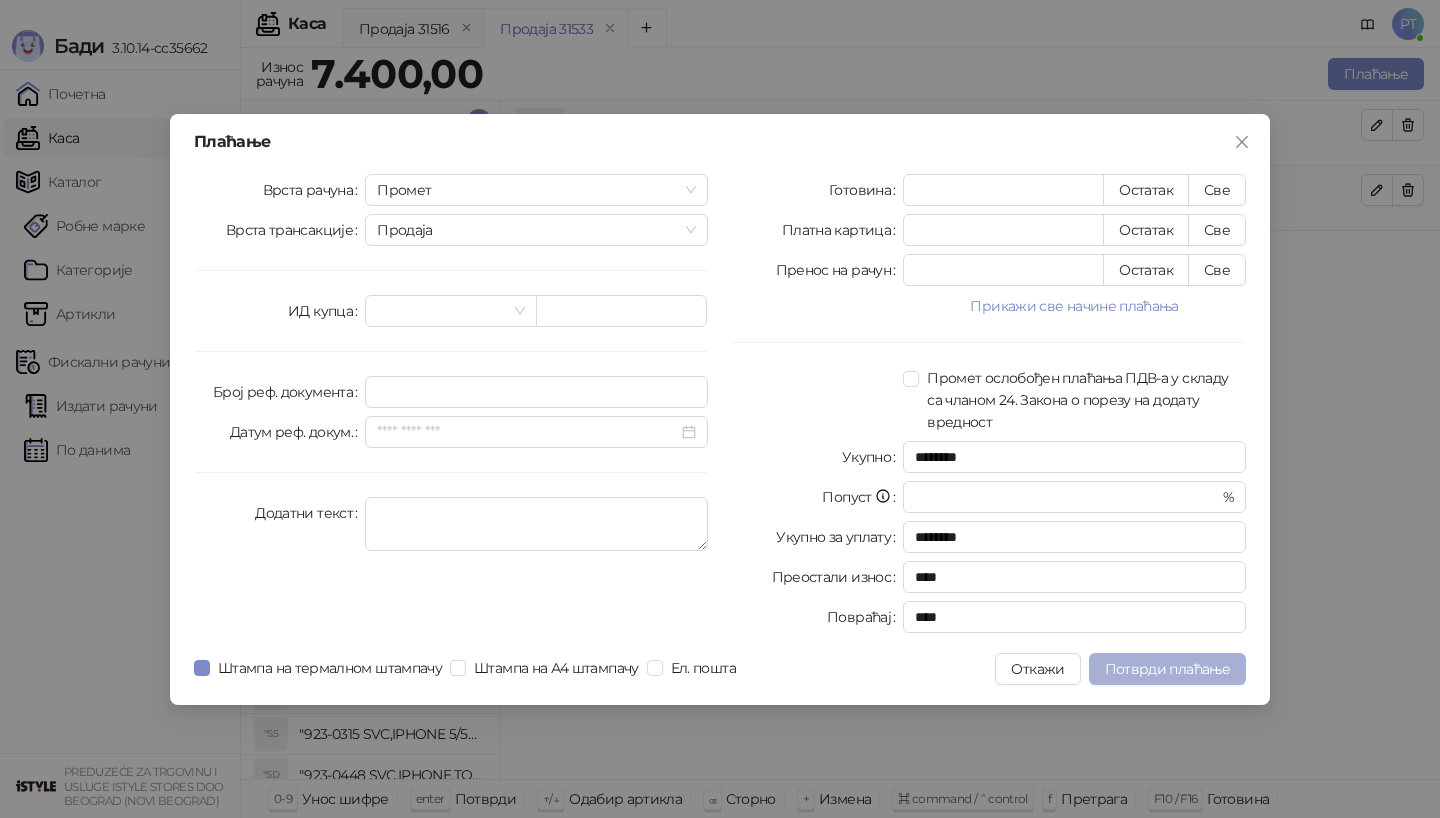 click on "Потврди плаћање" at bounding box center [1167, 669] 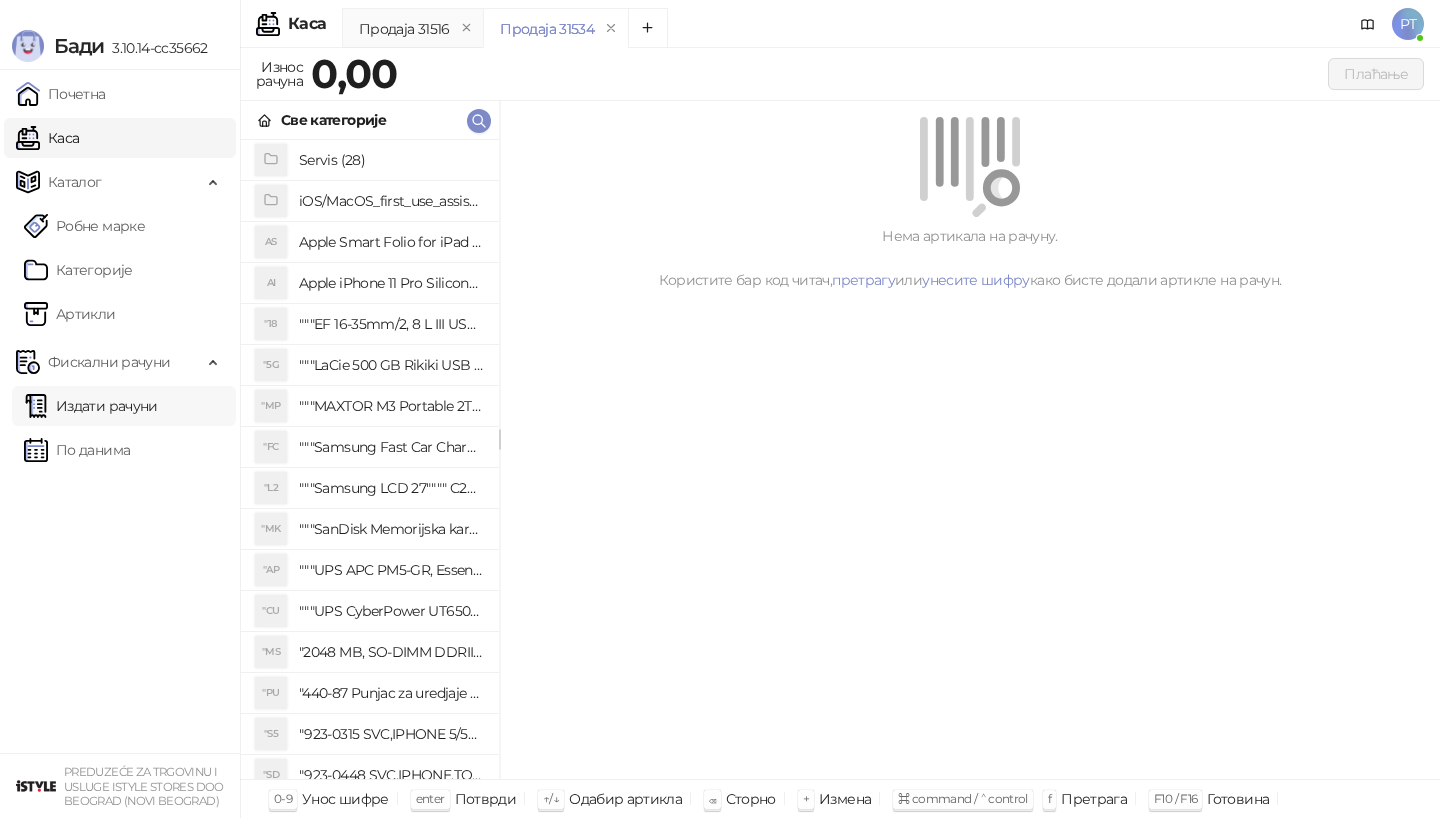 click on "Издати рачуни" at bounding box center (91, 406) 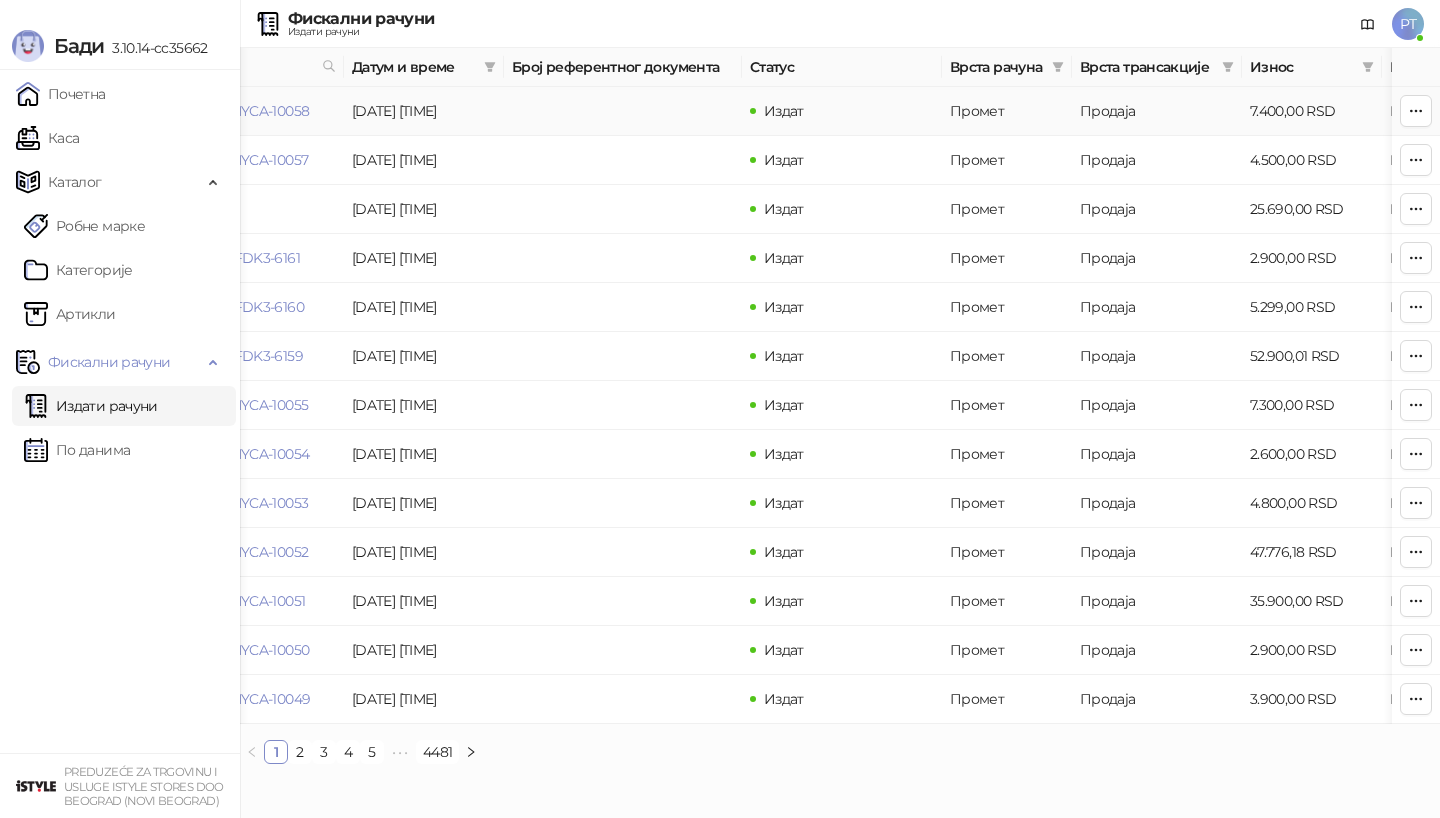 scroll, scrollTop: 0, scrollLeft: 0, axis: both 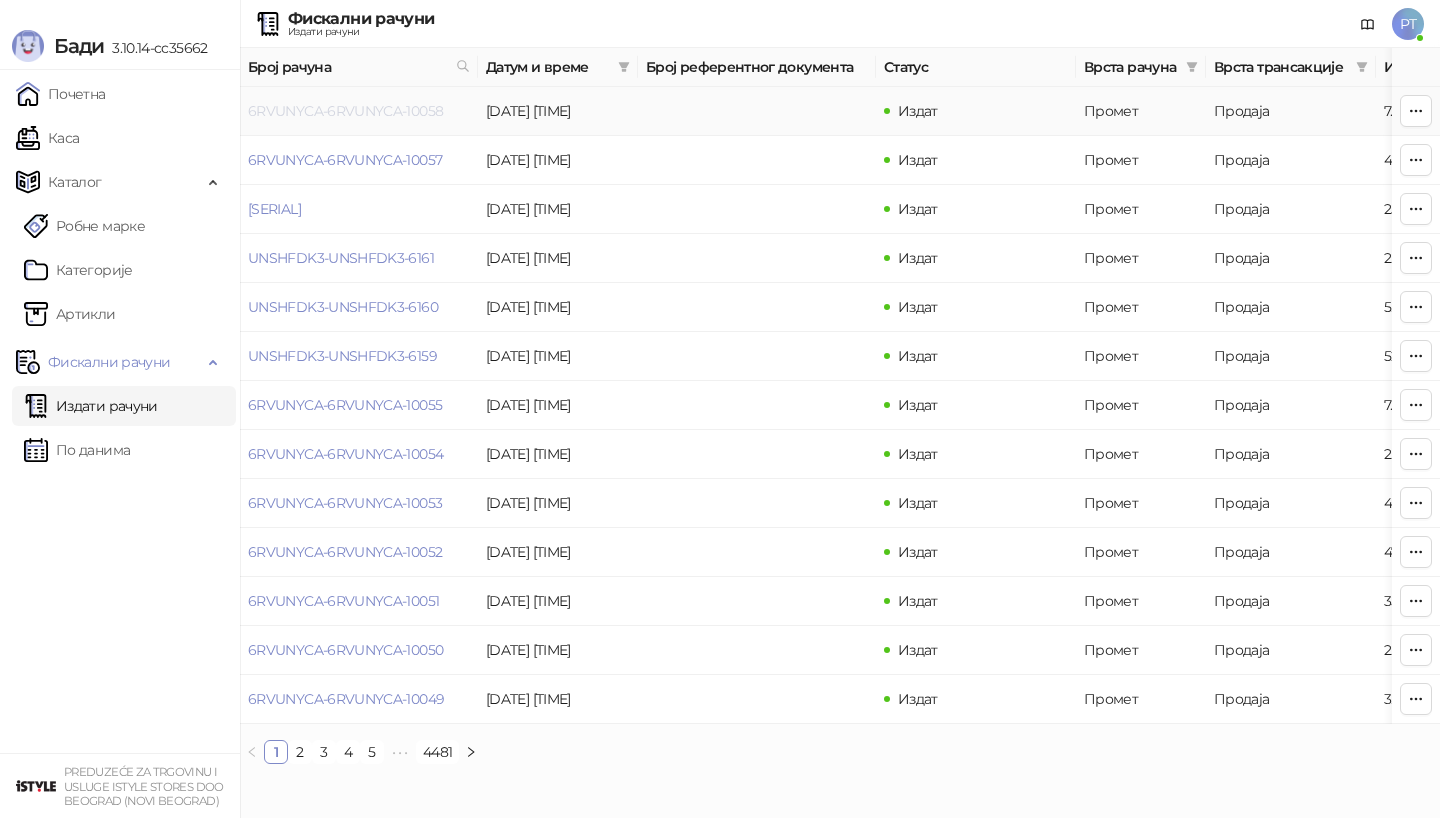 click on "6RVUNYCA-6RVUNYCA-10058" at bounding box center [345, 111] 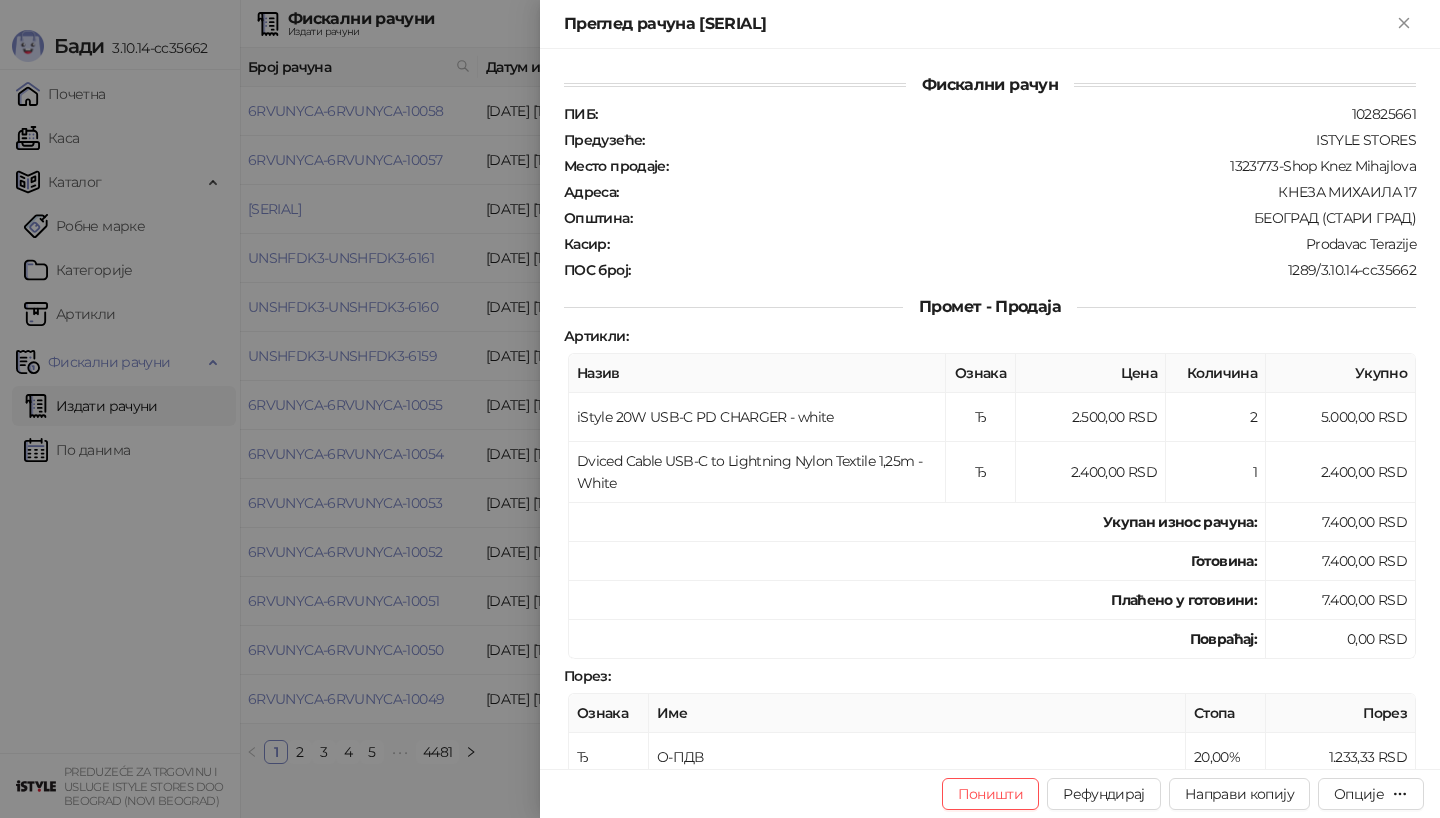 click at bounding box center [720, 409] 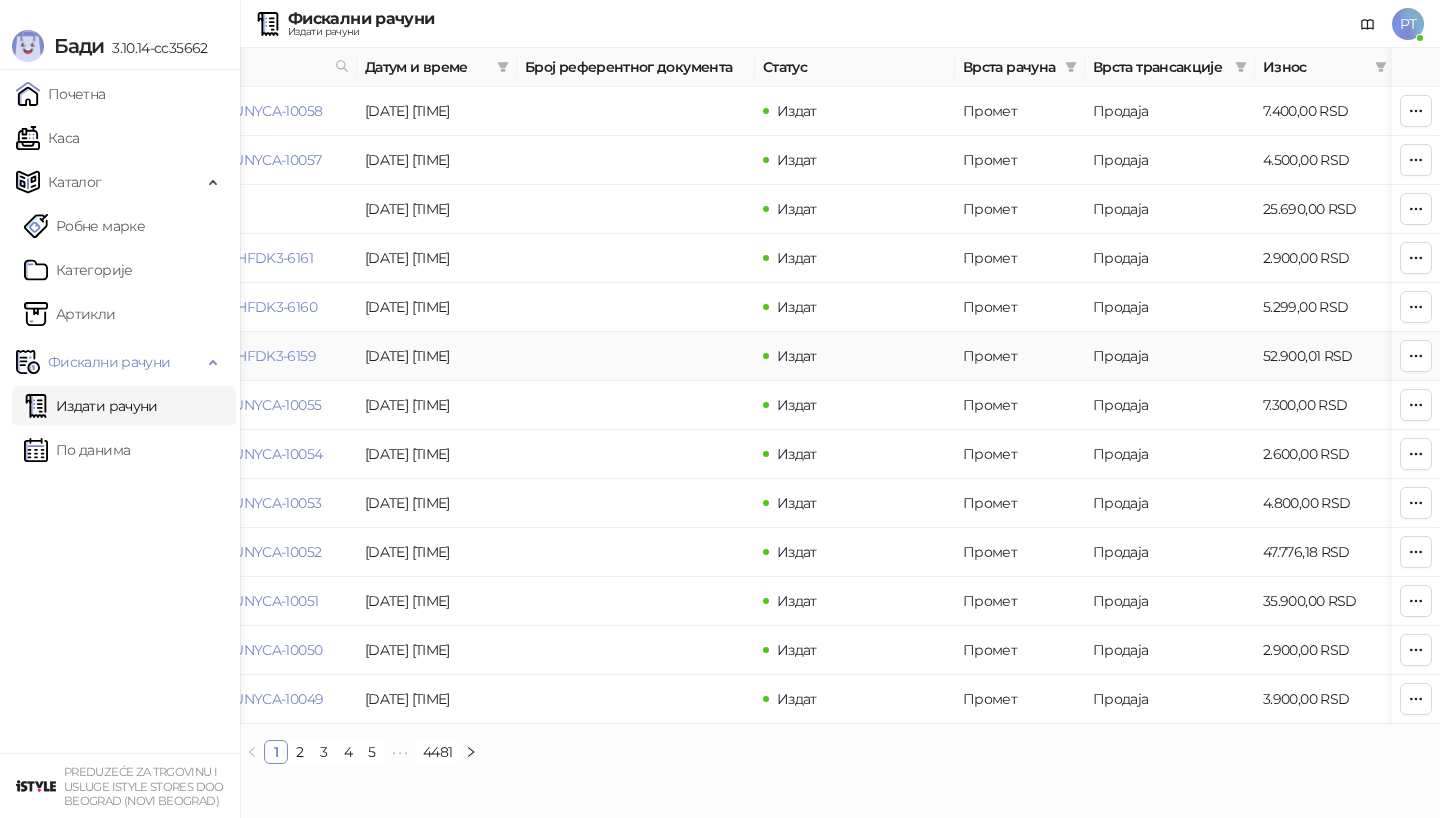 scroll, scrollTop: 0, scrollLeft: 129, axis: horizontal 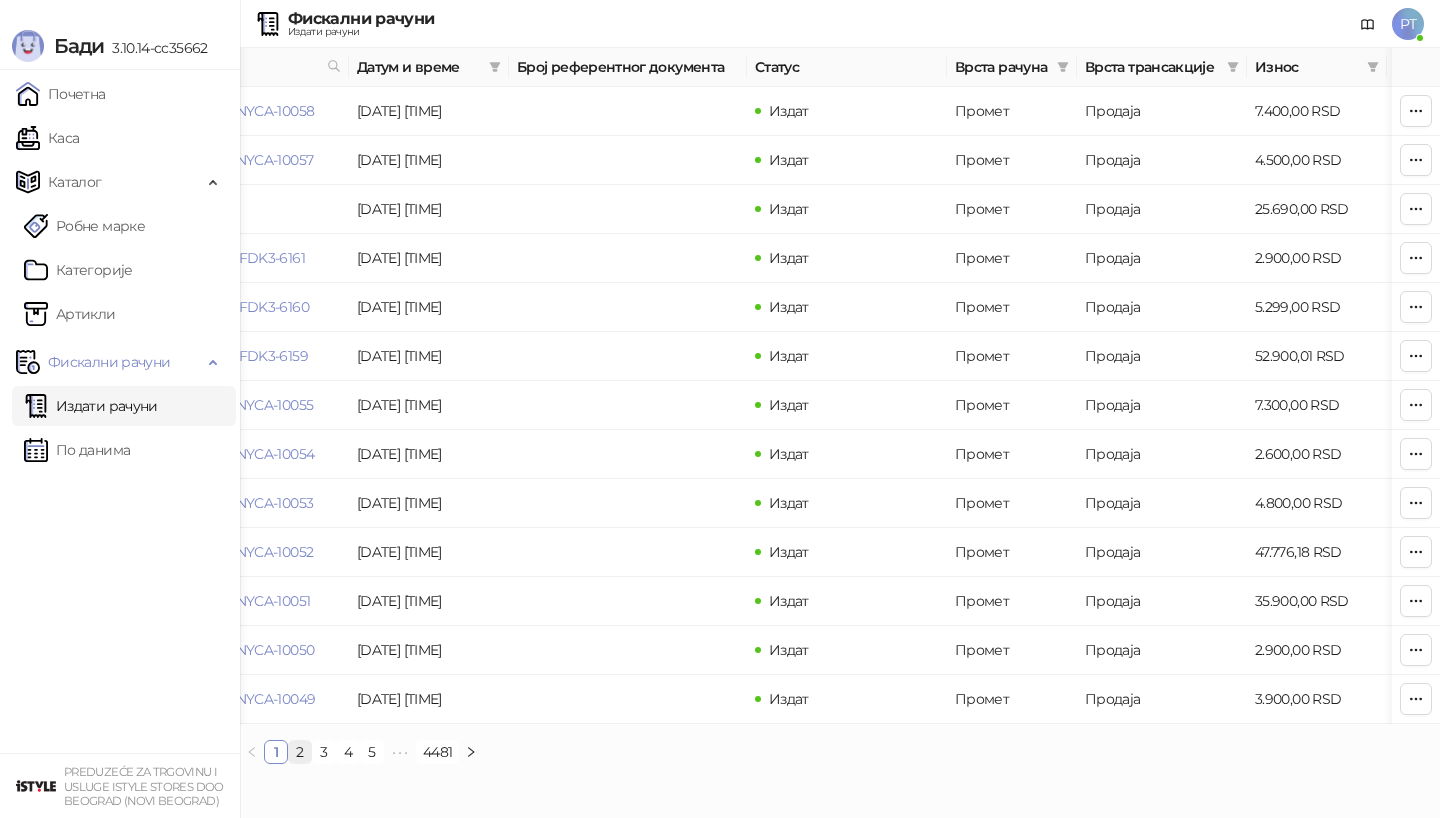 click on "2" at bounding box center [300, 752] 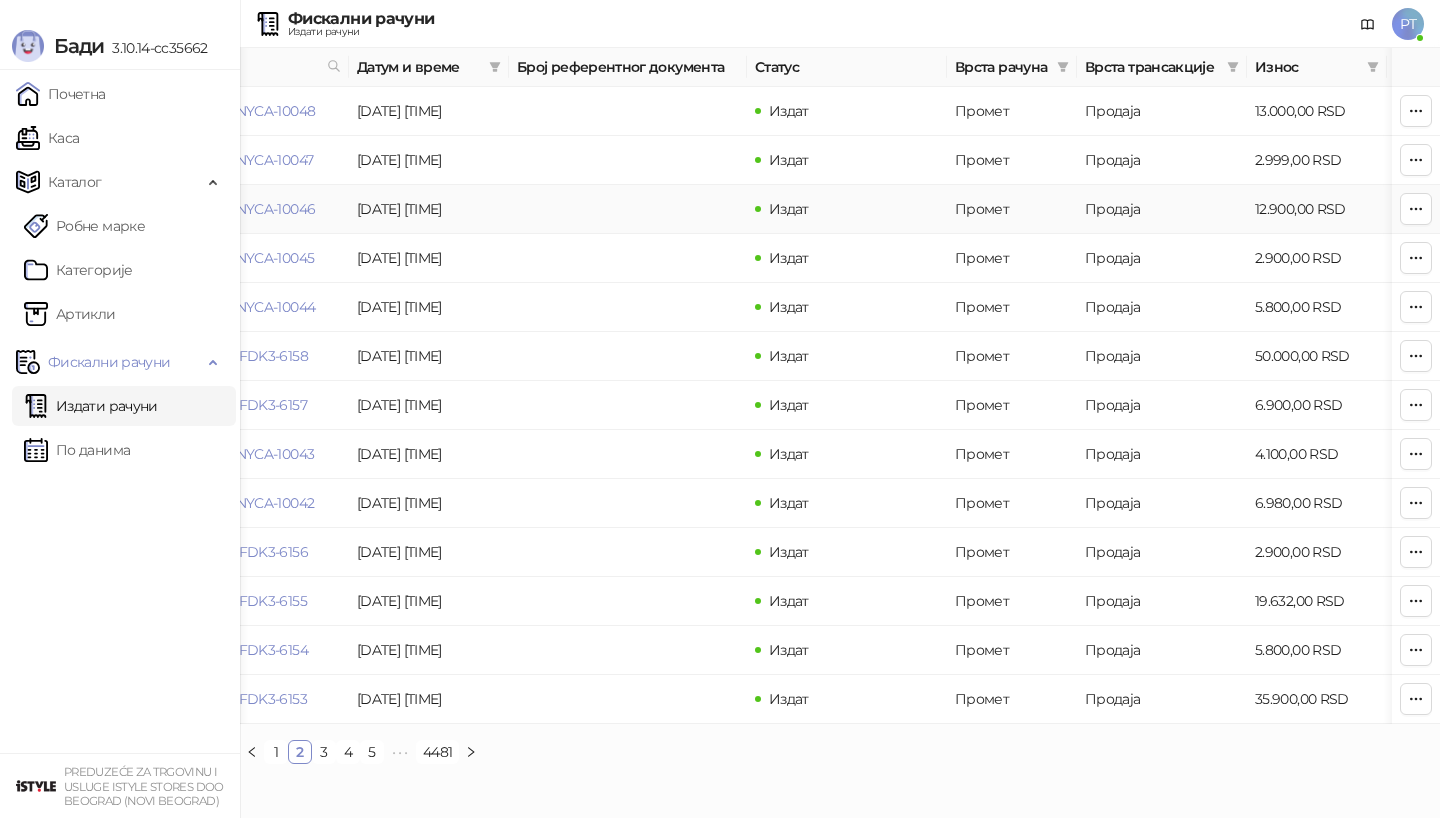 scroll, scrollTop: 0, scrollLeft: 0, axis: both 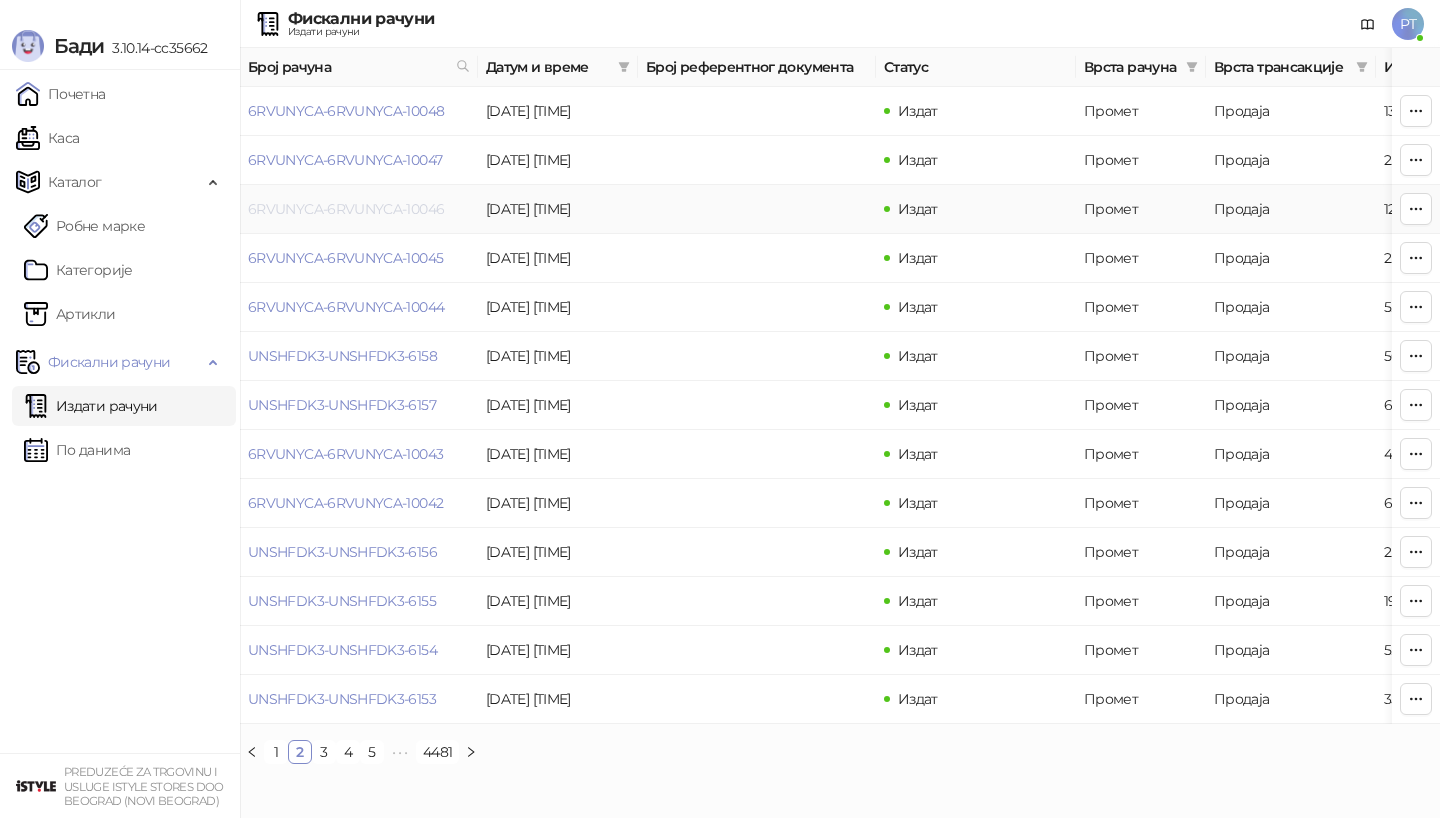 click on "6RVUNYCA-6RVUNYCA-10046" at bounding box center [346, 209] 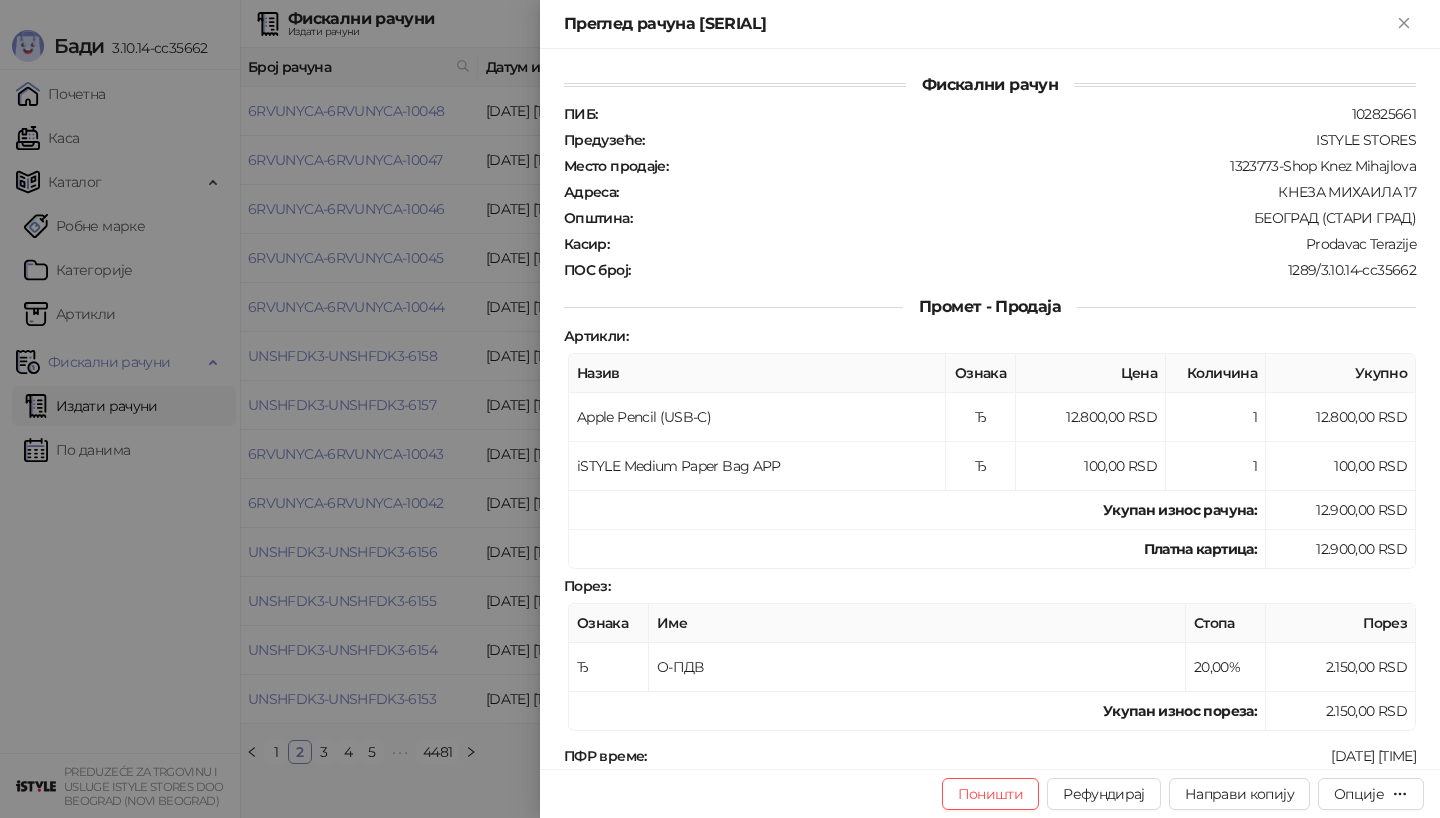 click at bounding box center [720, 409] 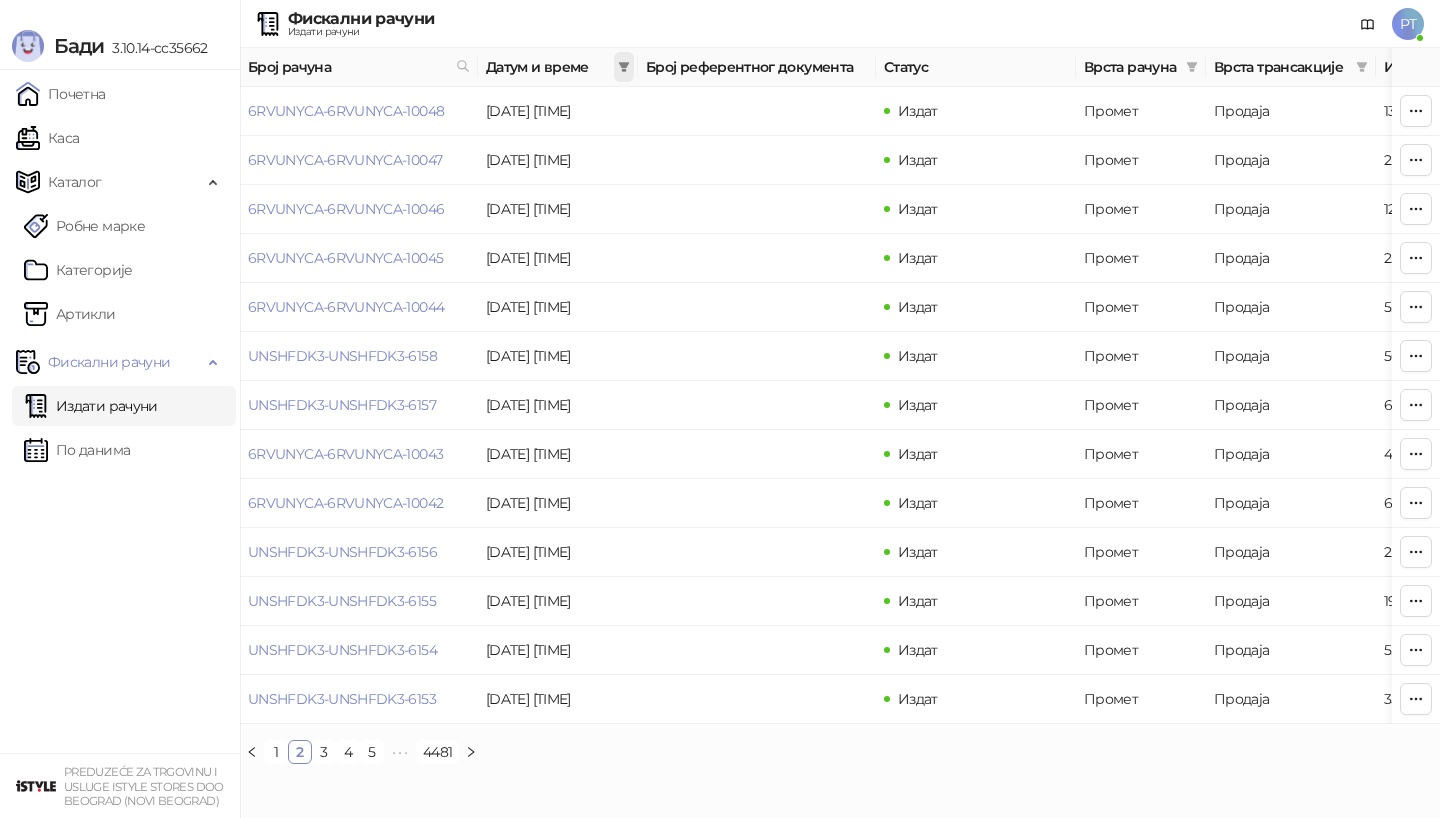 click 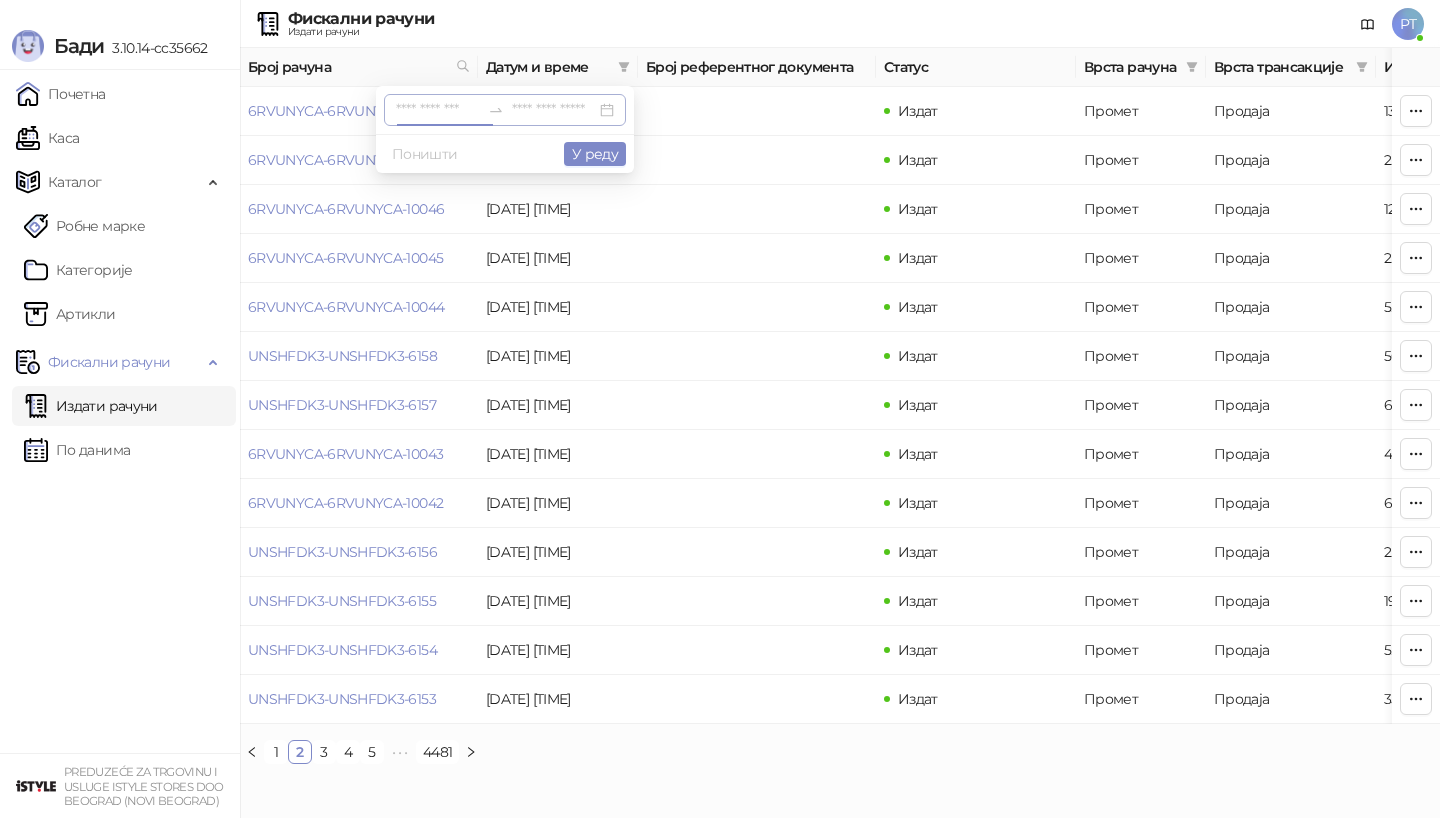 click at bounding box center (438, 110) 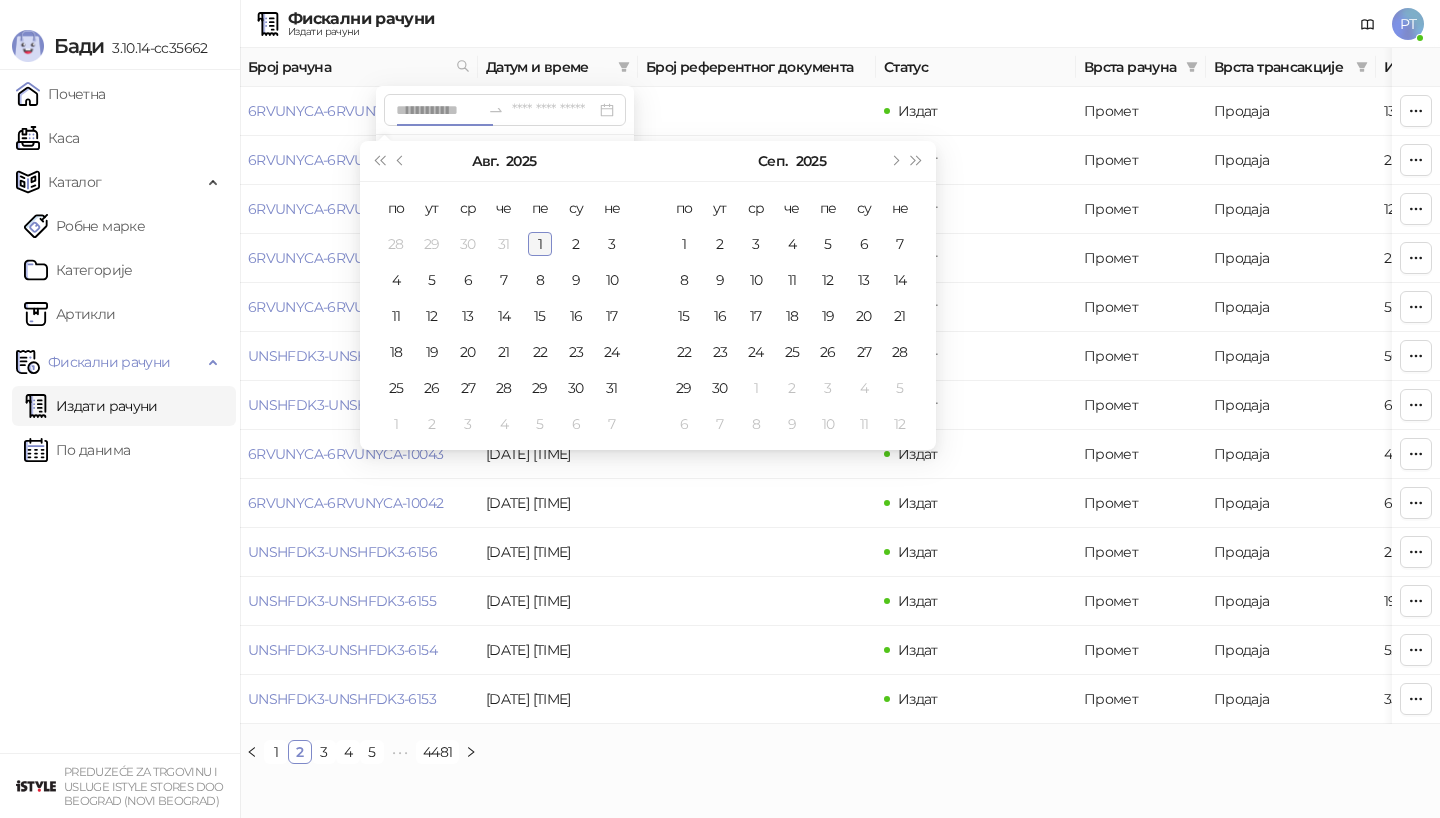 type on "**********" 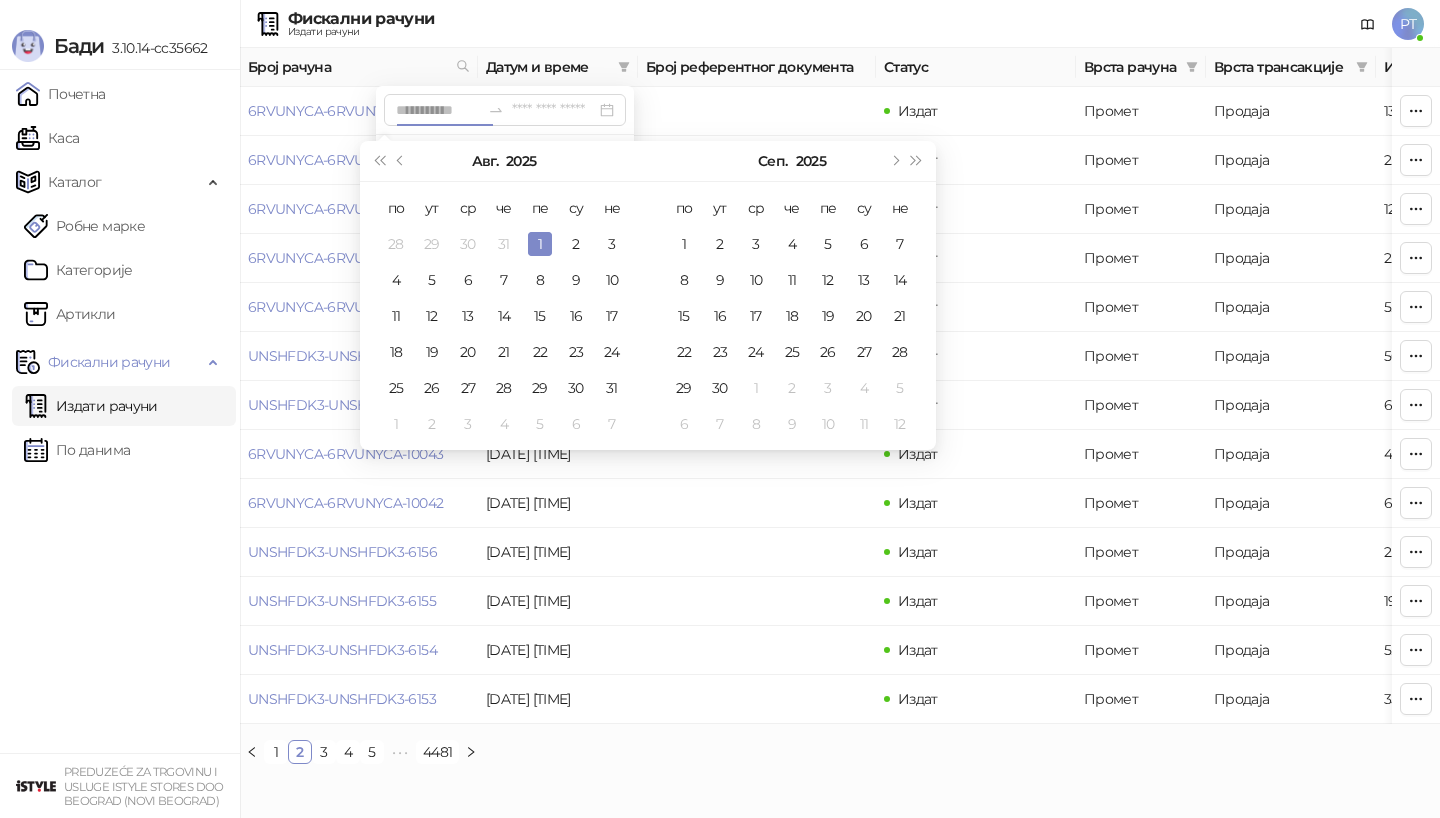 click on "1" at bounding box center (540, 244) 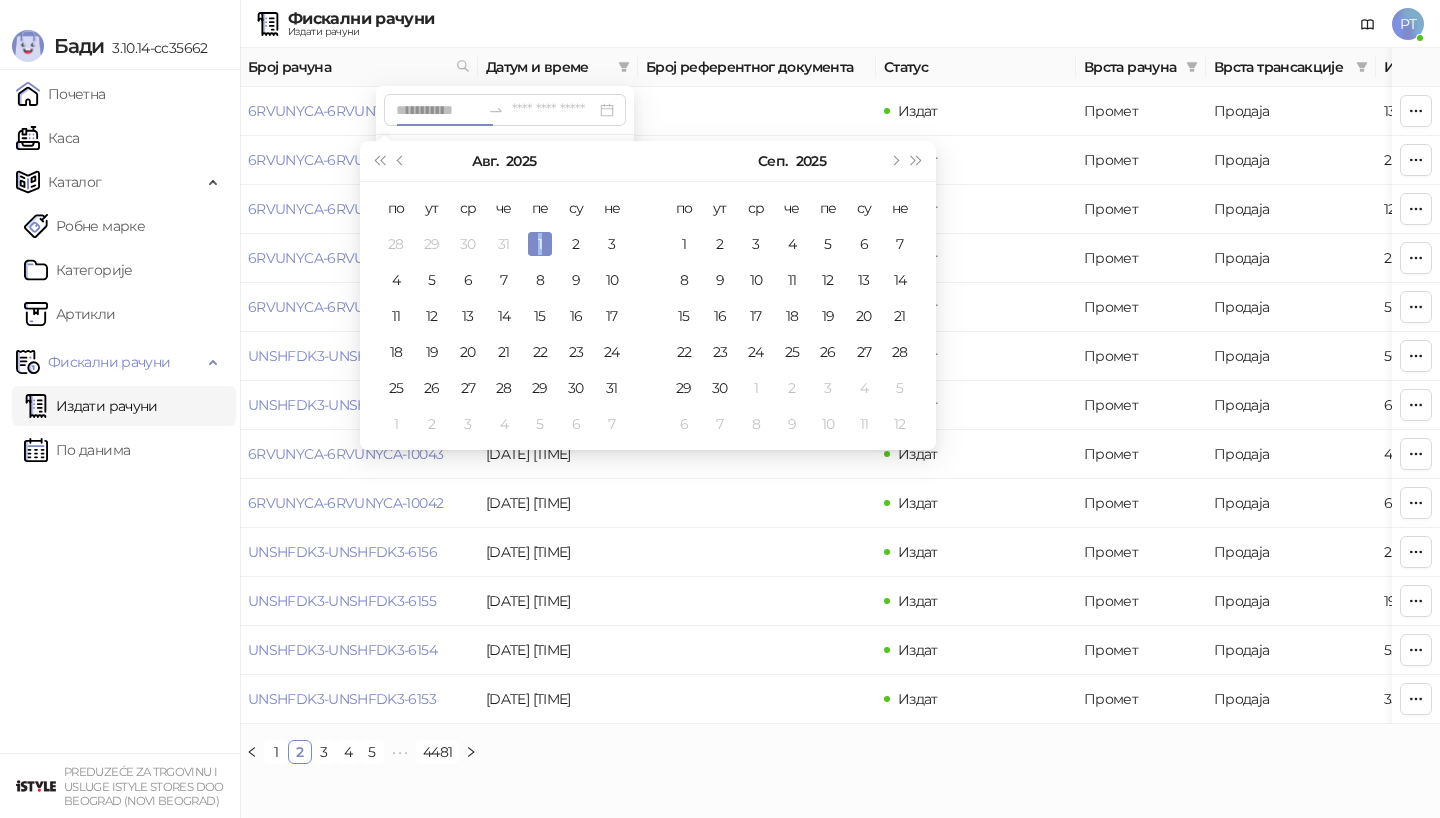 click on "1" at bounding box center [540, 244] 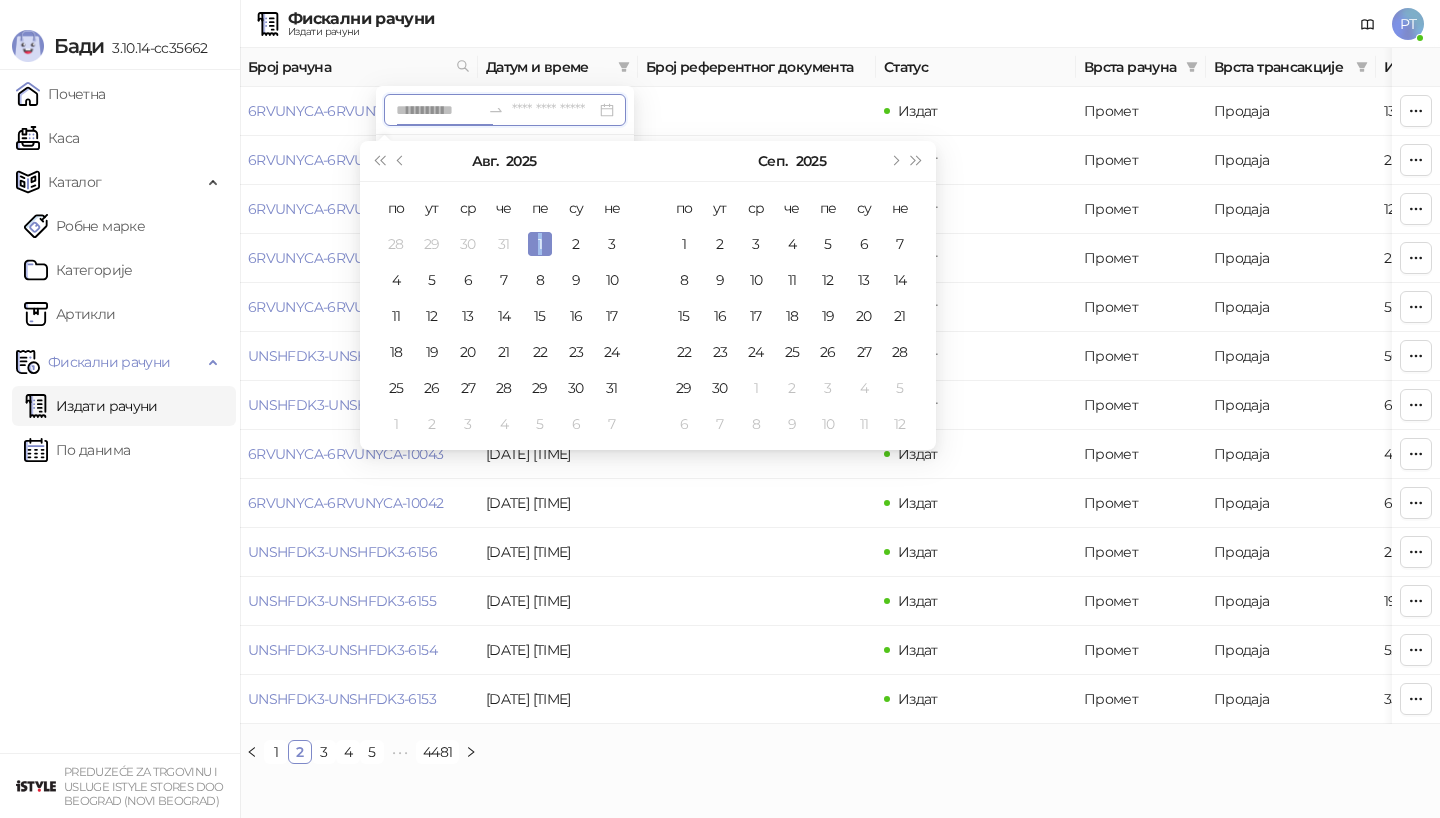 type on "**********" 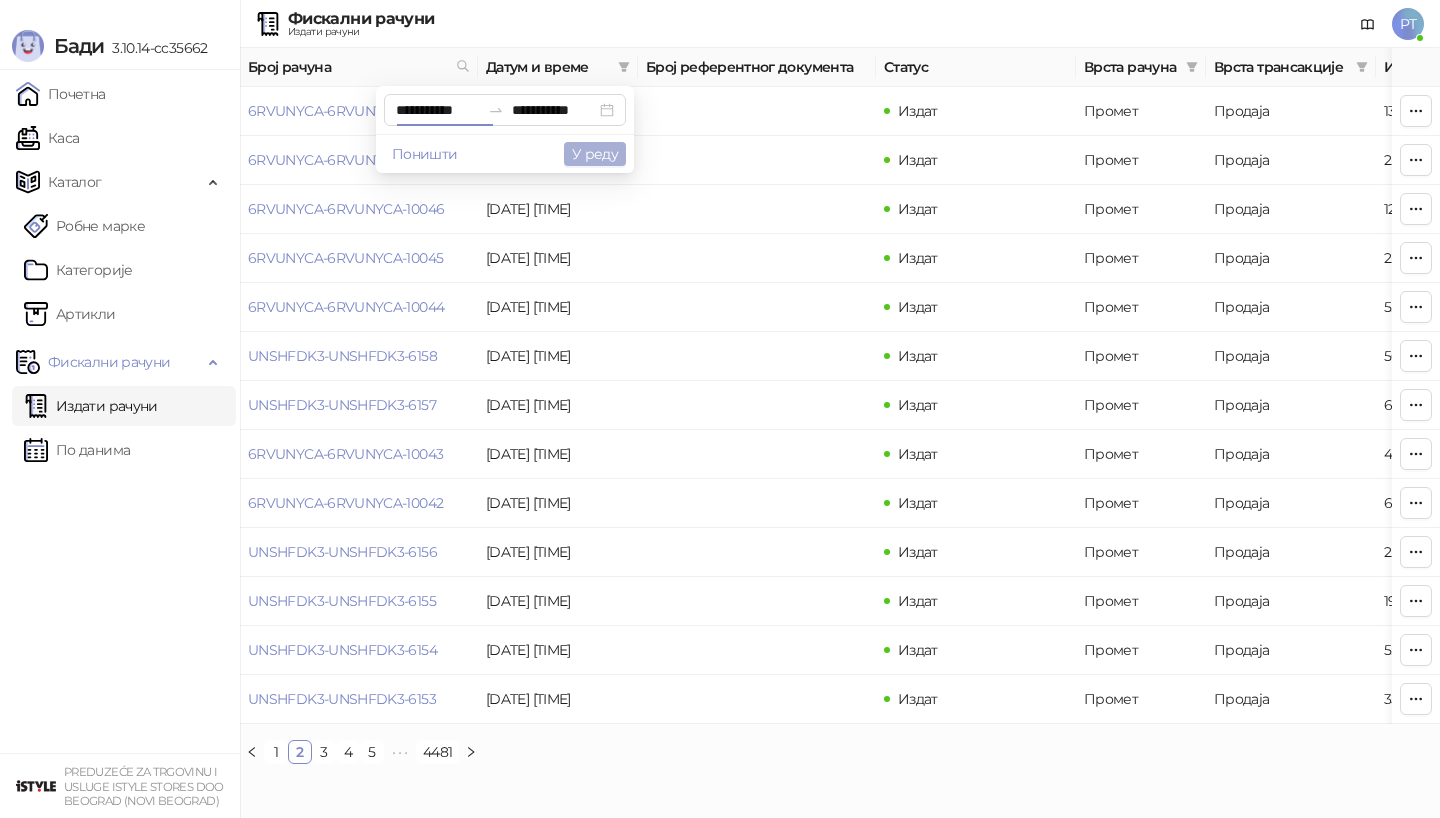 click on "У реду" at bounding box center [595, 154] 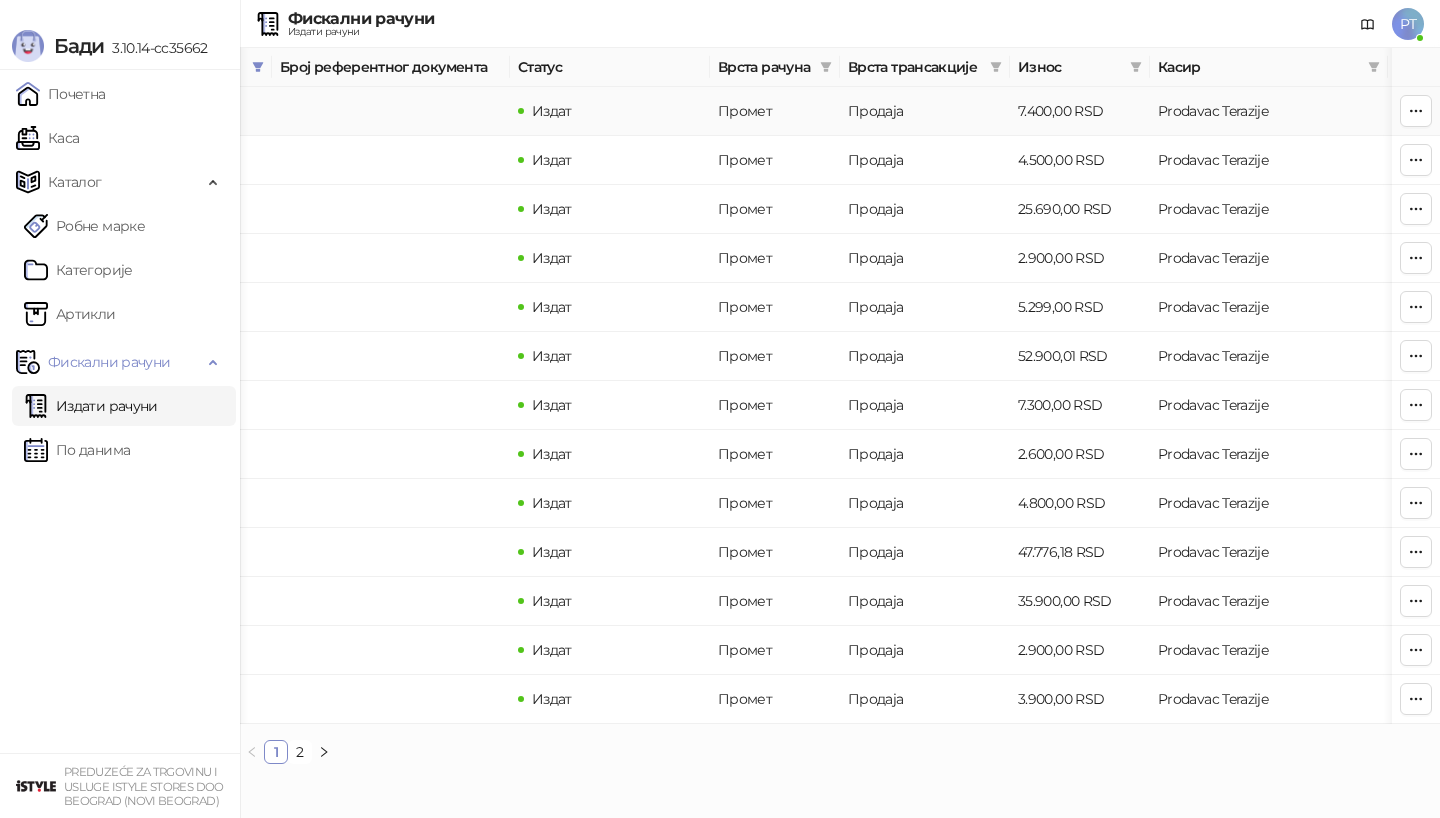 scroll, scrollTop: 0, scrollLeft: 376, axis: horizontal 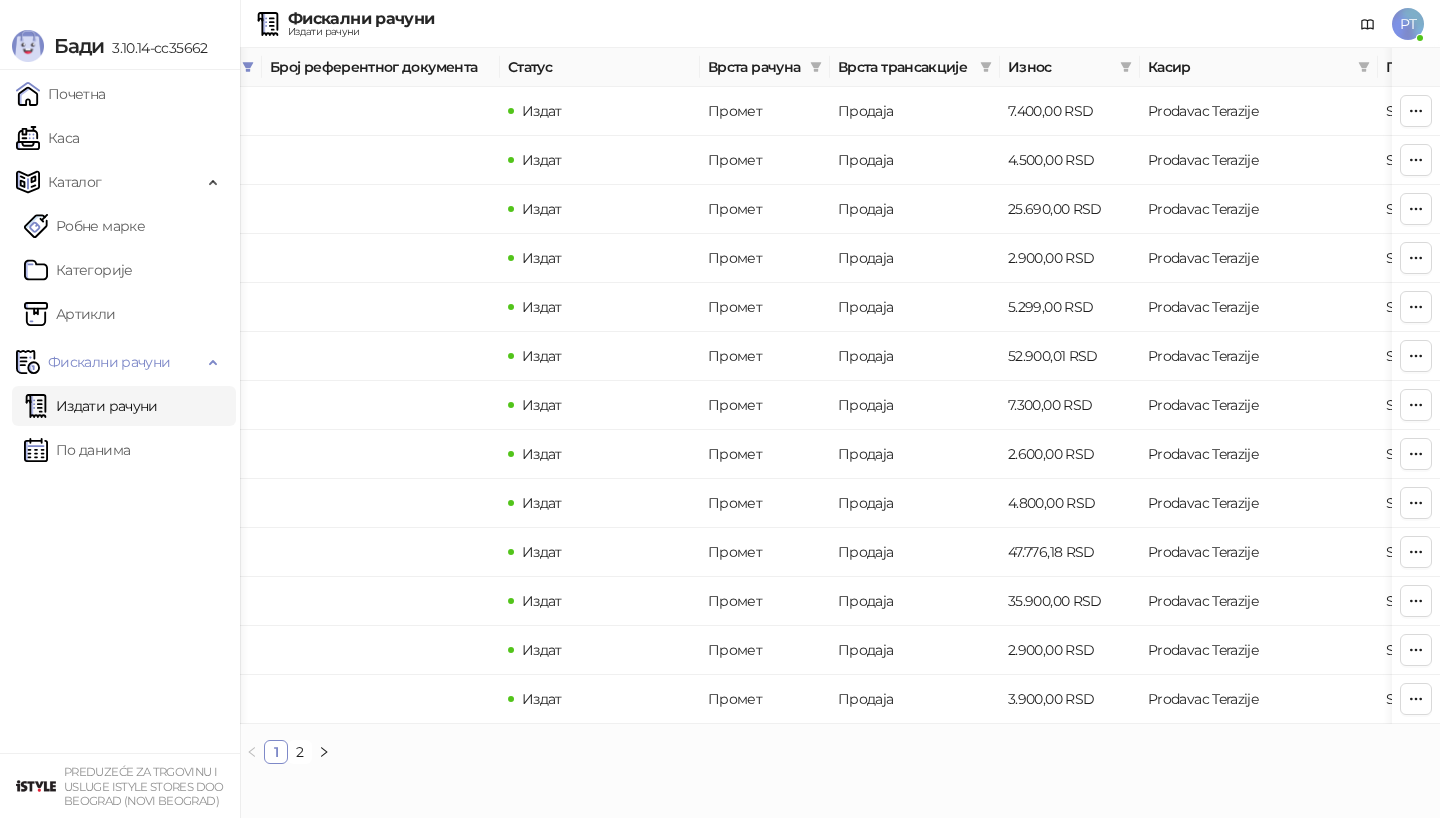 click on "Износ" at bounding box center (1070, 67) 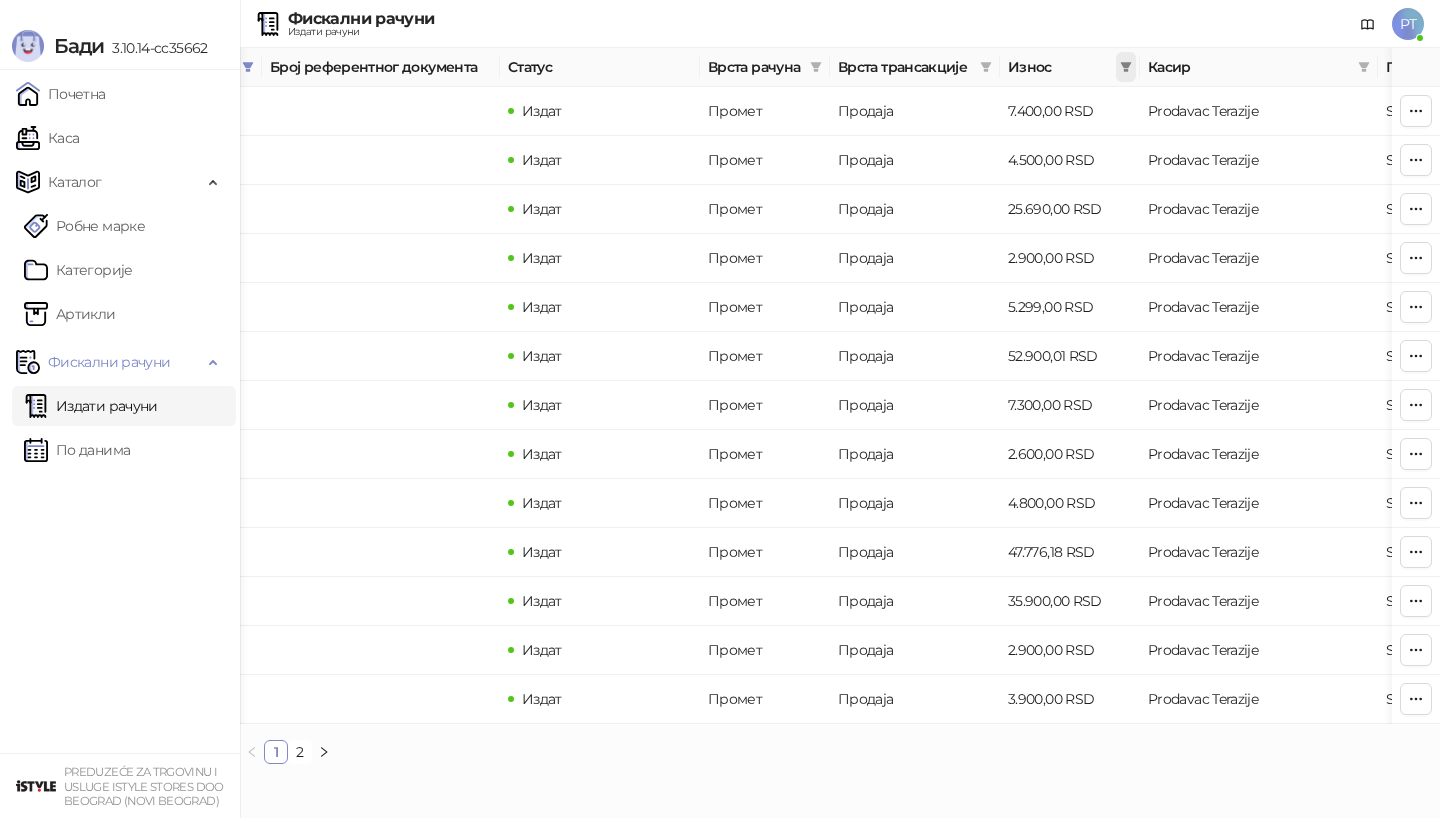 click 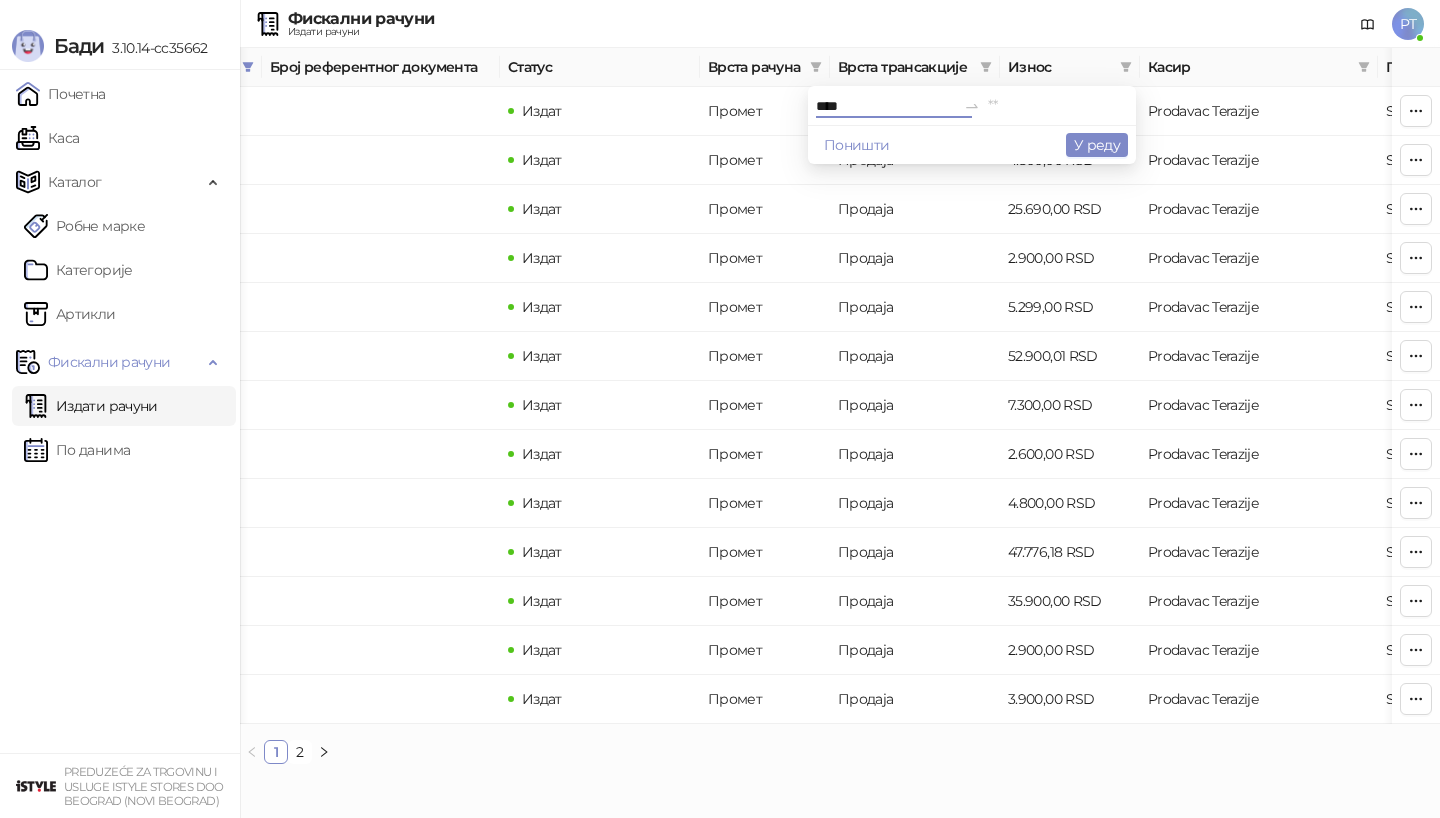 type on "****" 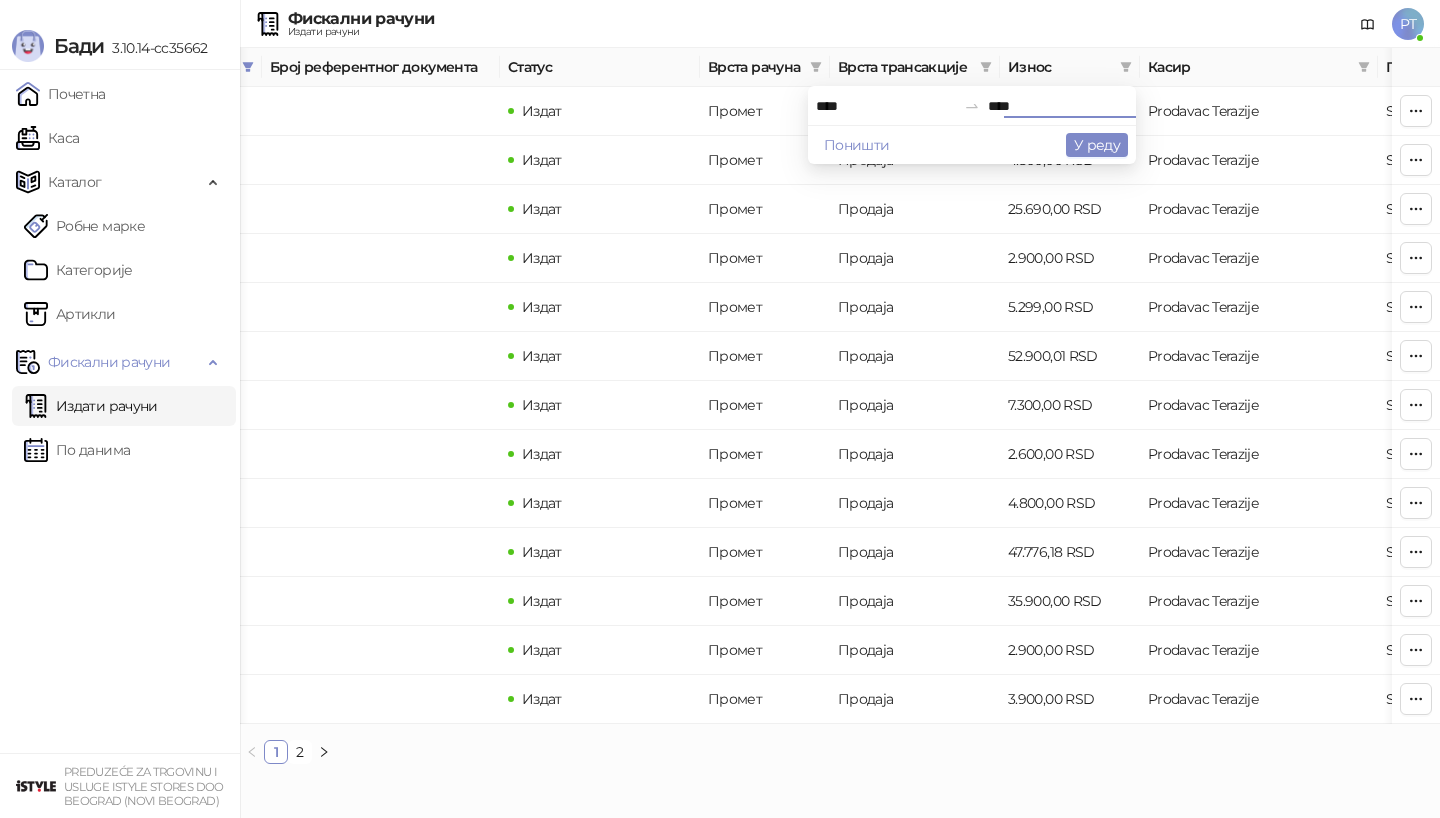 type on "****" 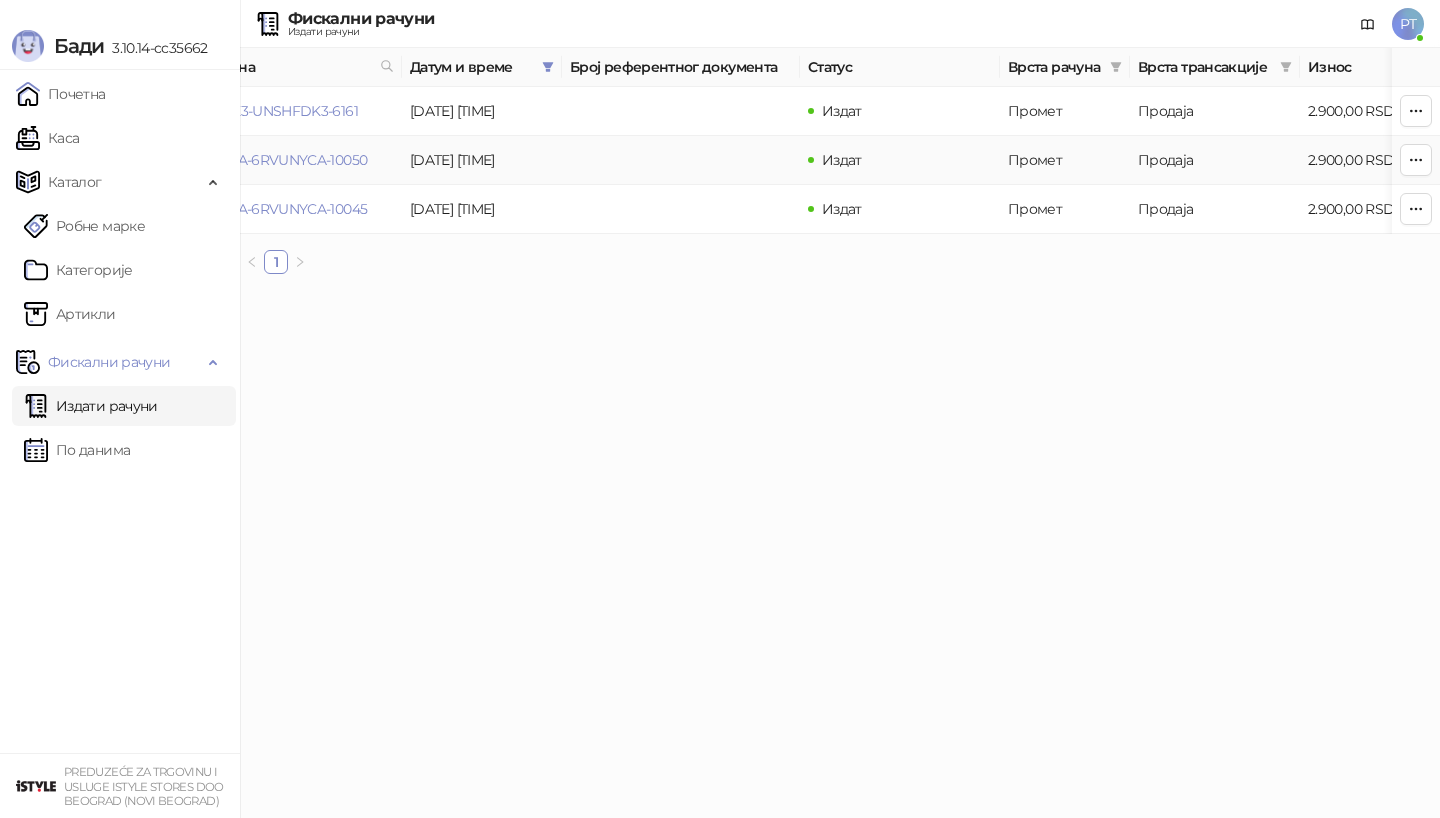 scroll, scrollTop: 0, scrollLeft: 0, axis: both 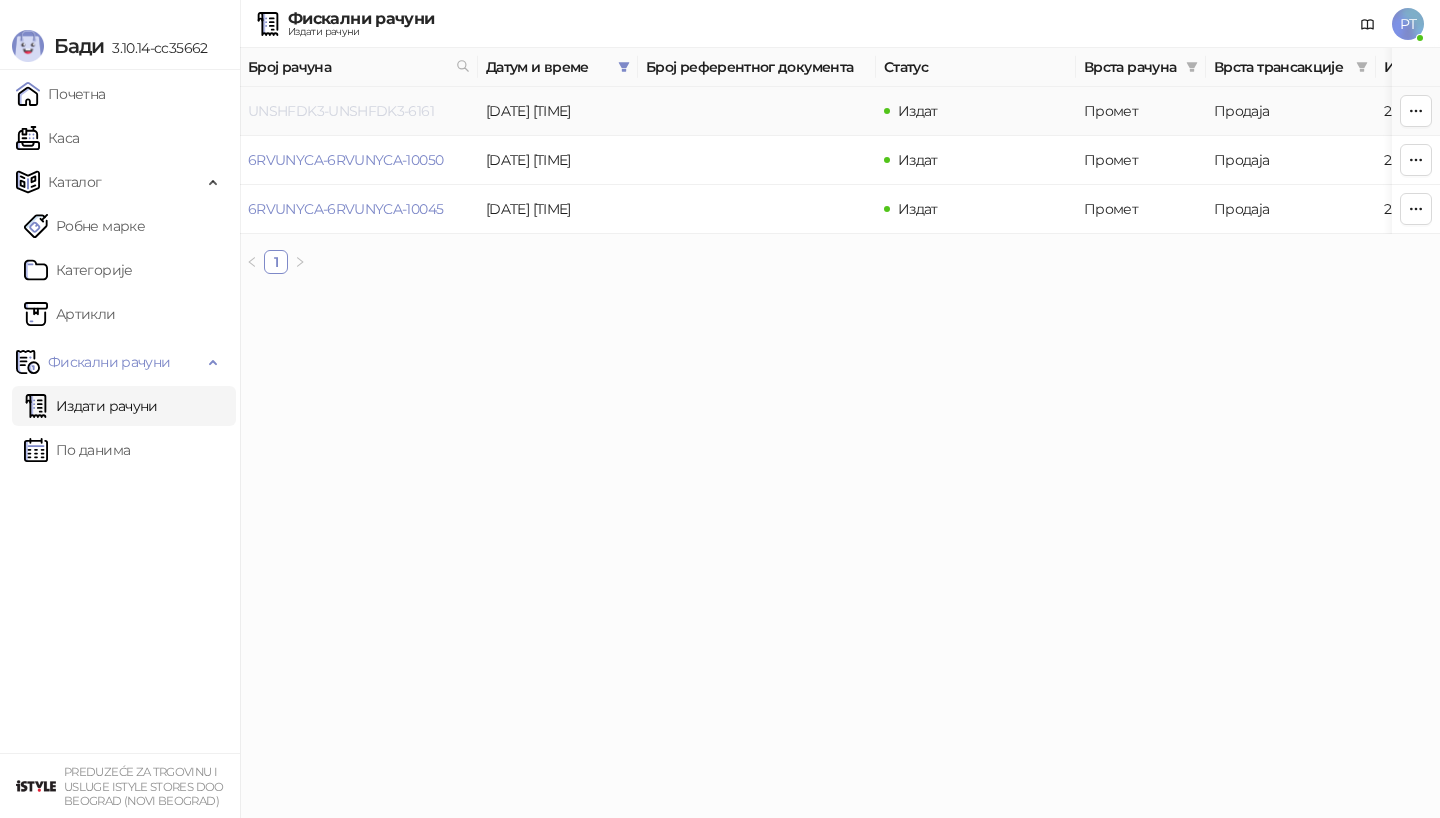 click on "UNSHFDK3-UNSHFDK3-6161" at bounding box center (341, 111) 